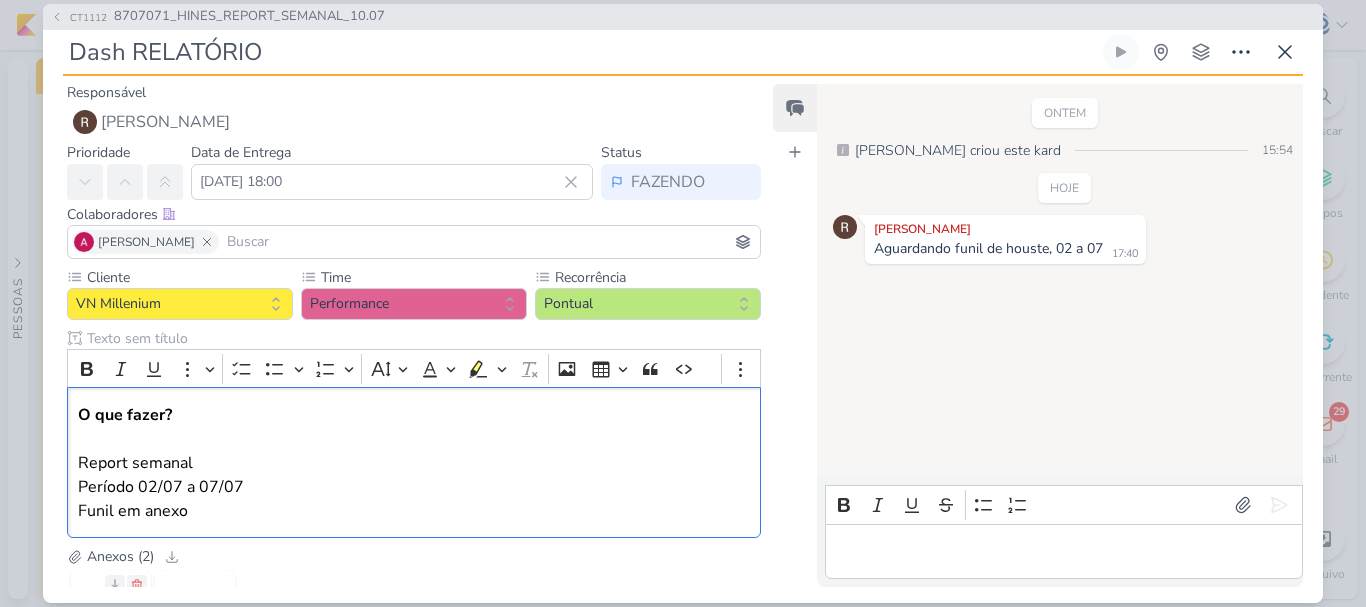 scroll, scrollTop: 0, scrollLeft: 0, axis: both 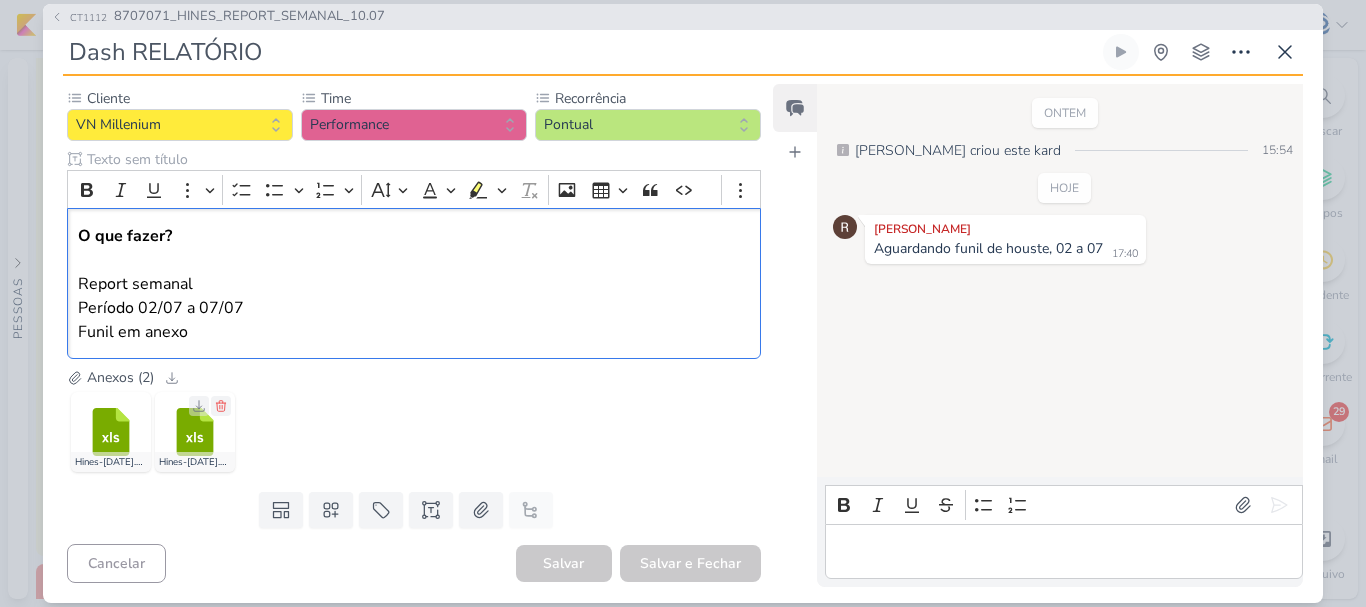 click on "Hines-[DATE].xlsx" at bounding box center (195, 462) 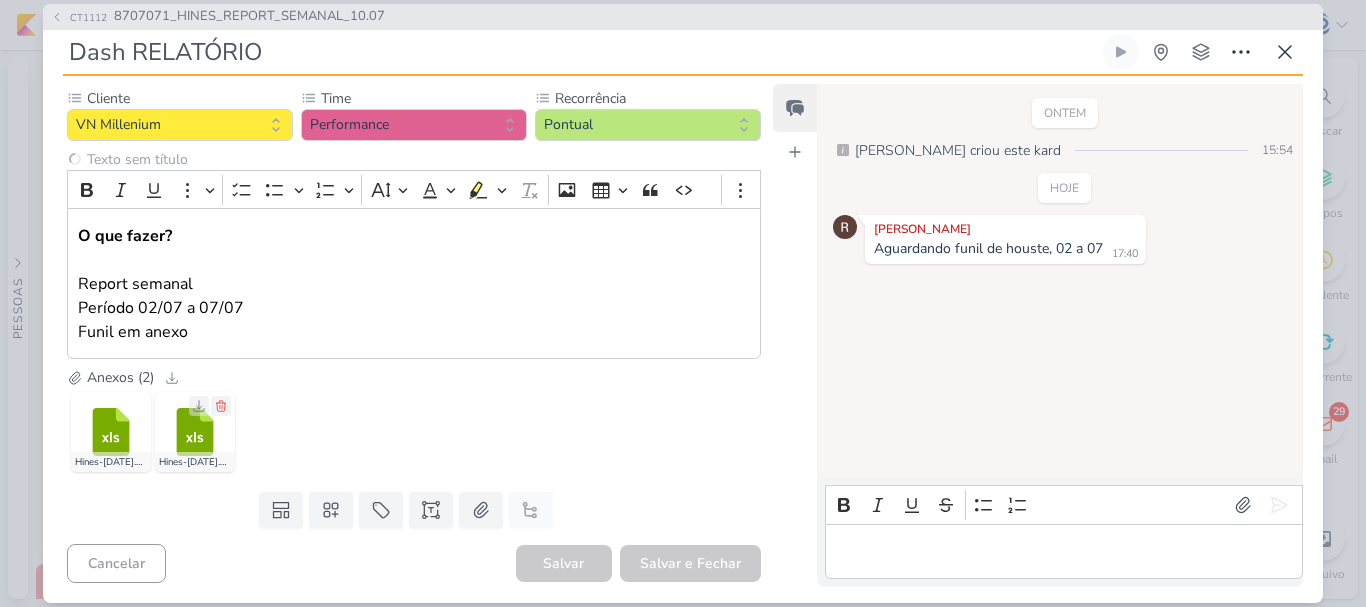 click on "Hines-[DATE].xlsx" at bounding box center (195, 462) 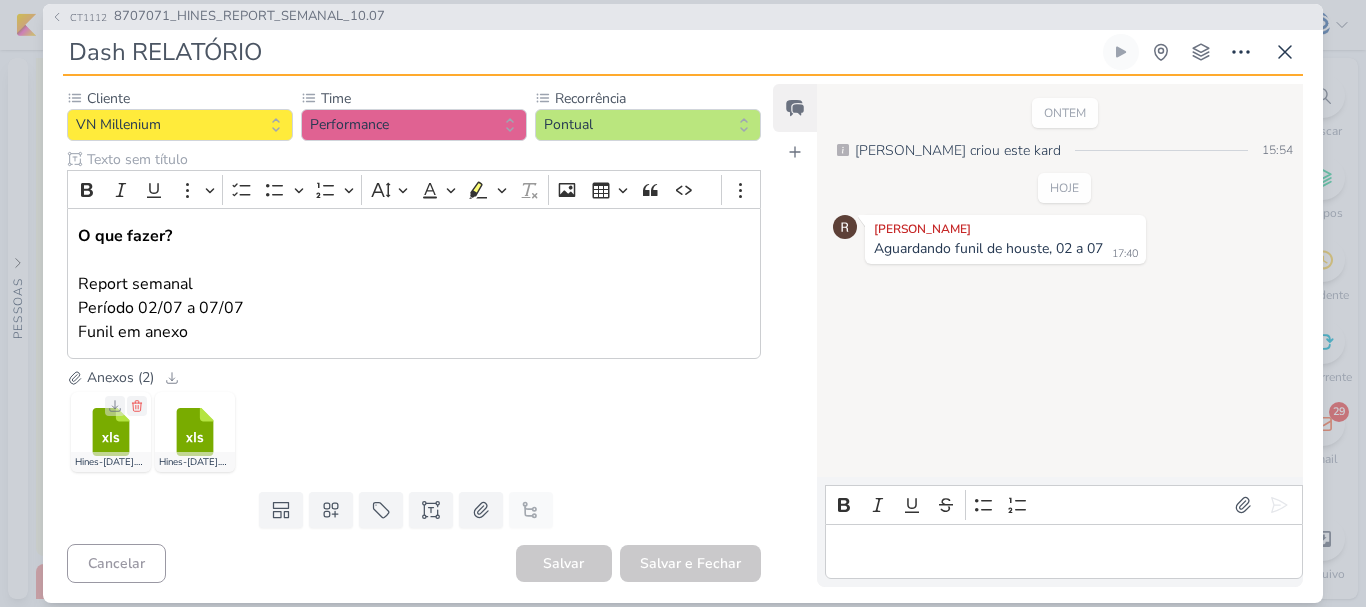 click 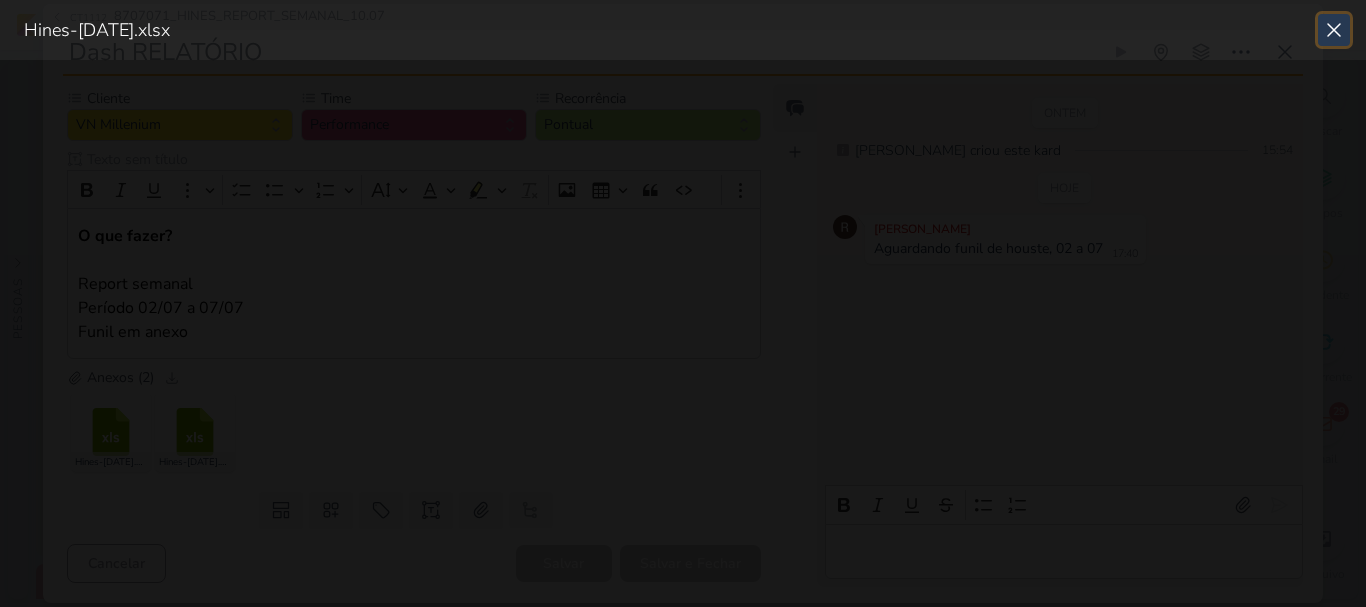 click 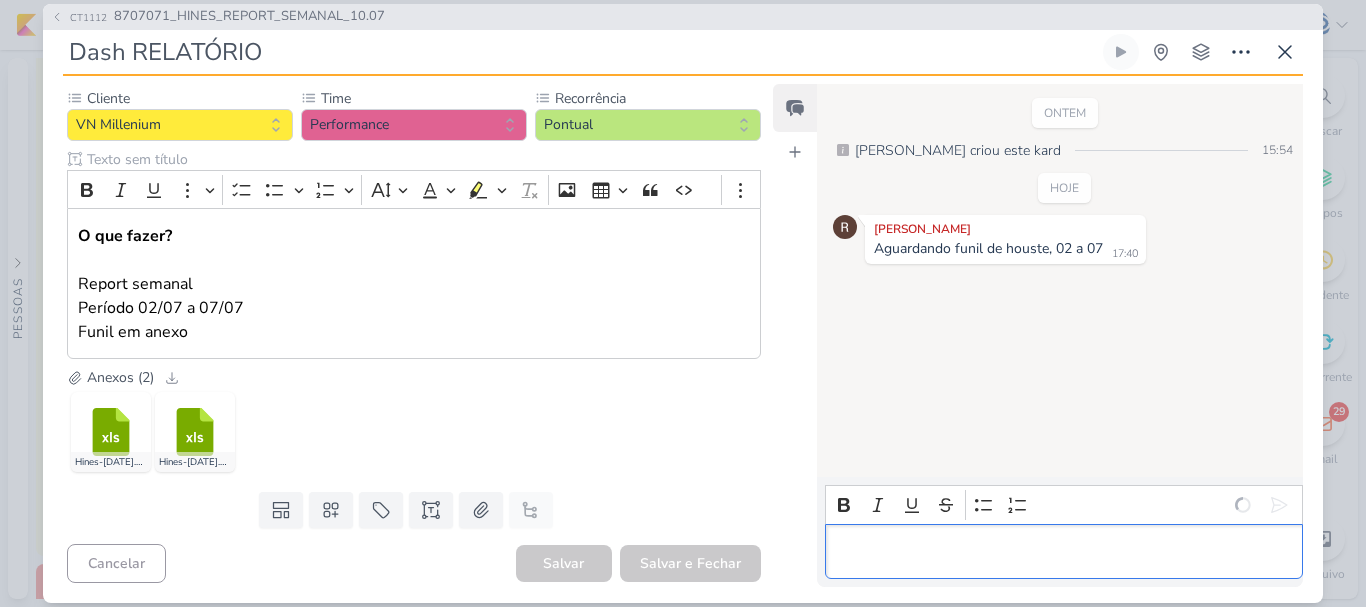 click at bounding box center (1063, 551) 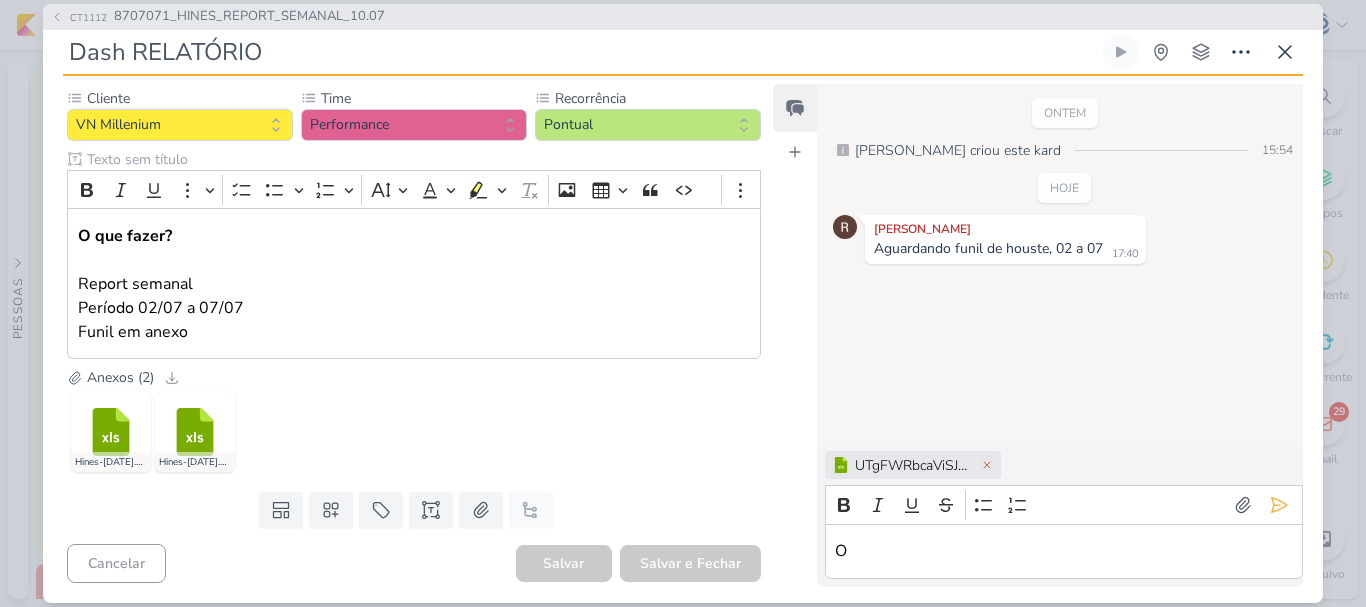 click on "O" at bounding box center (1063, 551) 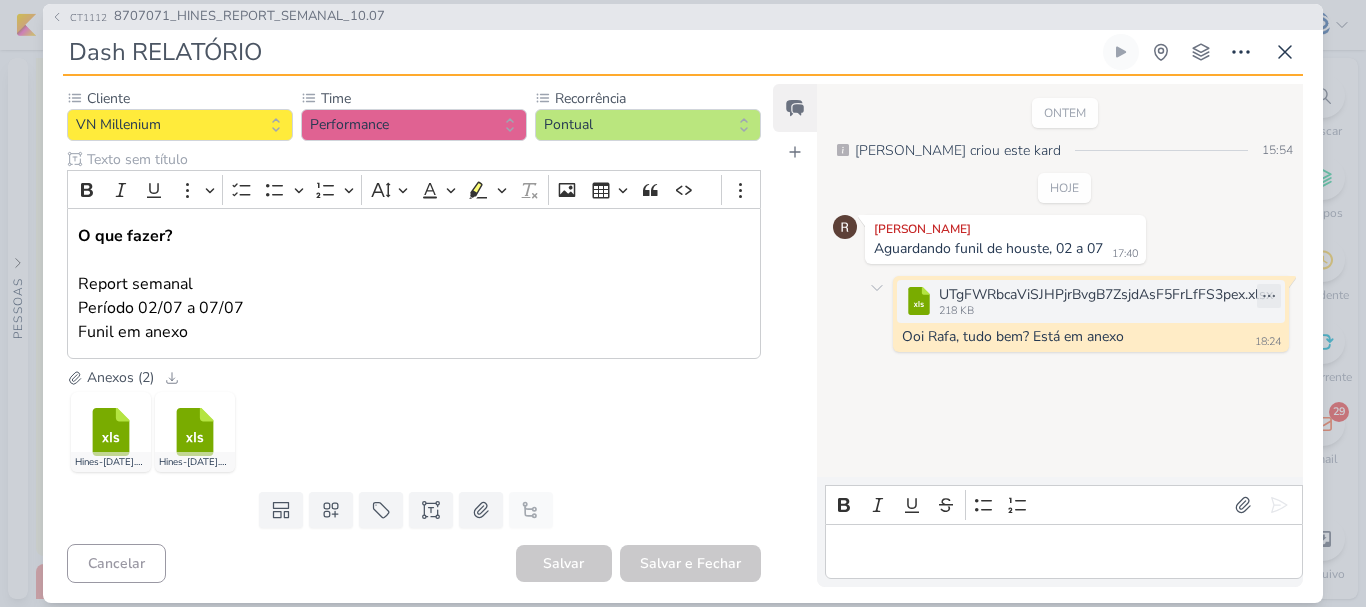 click on "218 KB" at bounding box center (1106, 311) 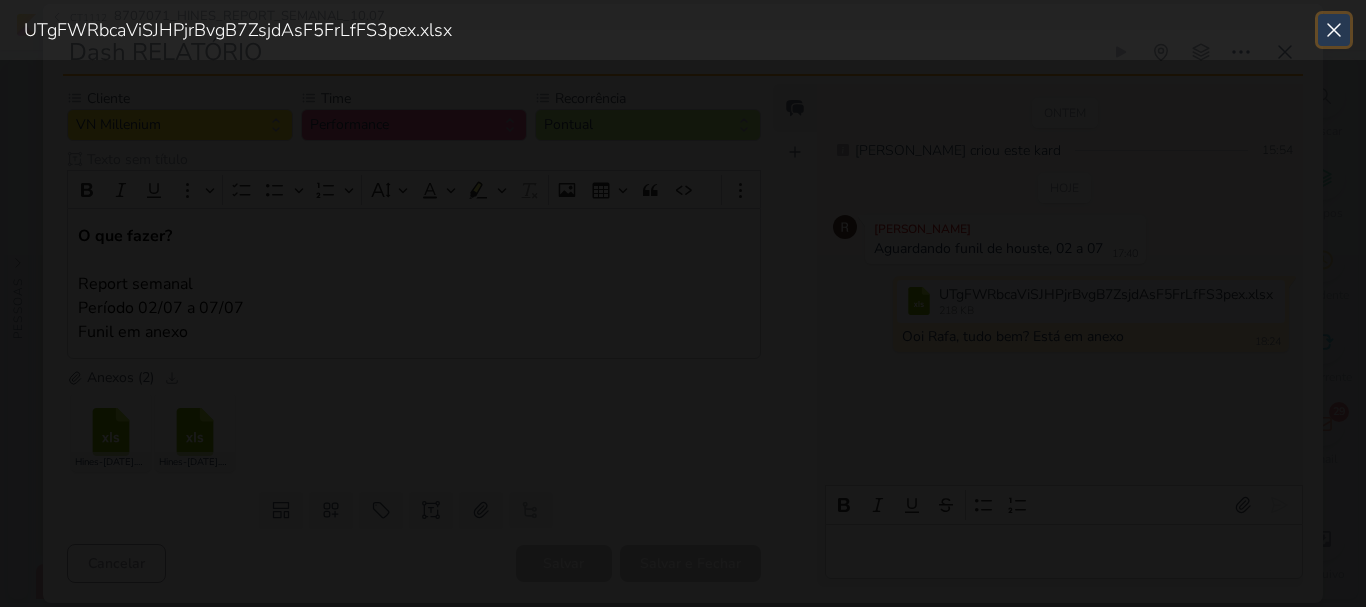 click 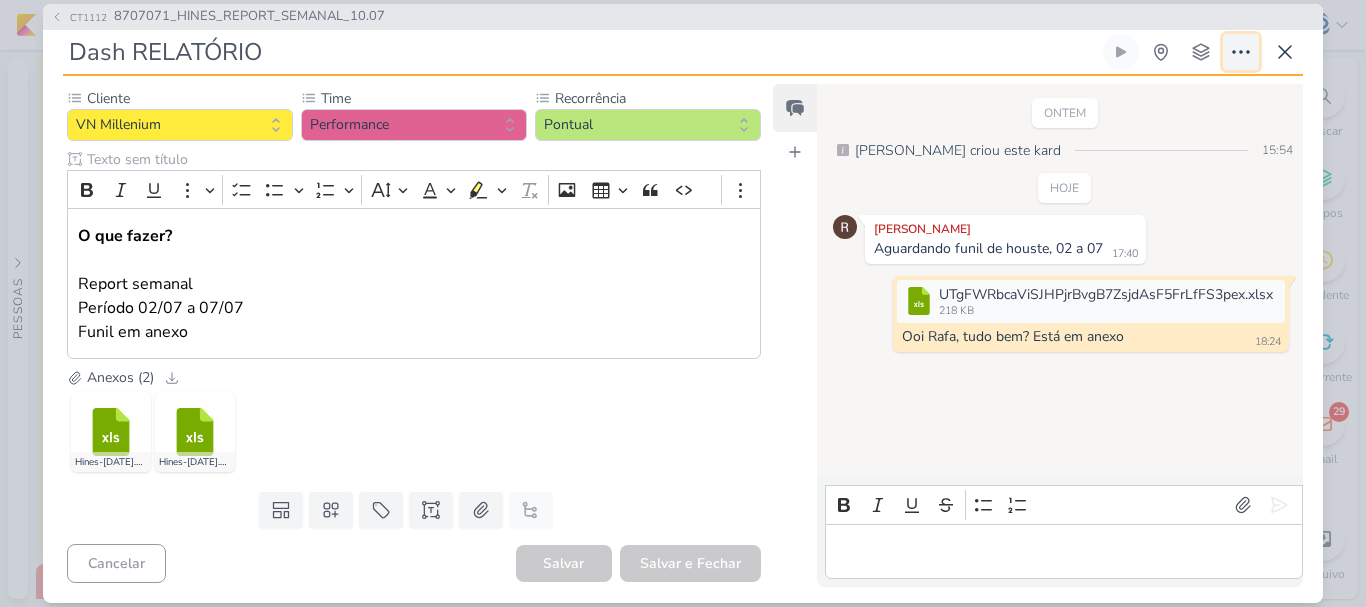 click at bounding box center (1241, 52) 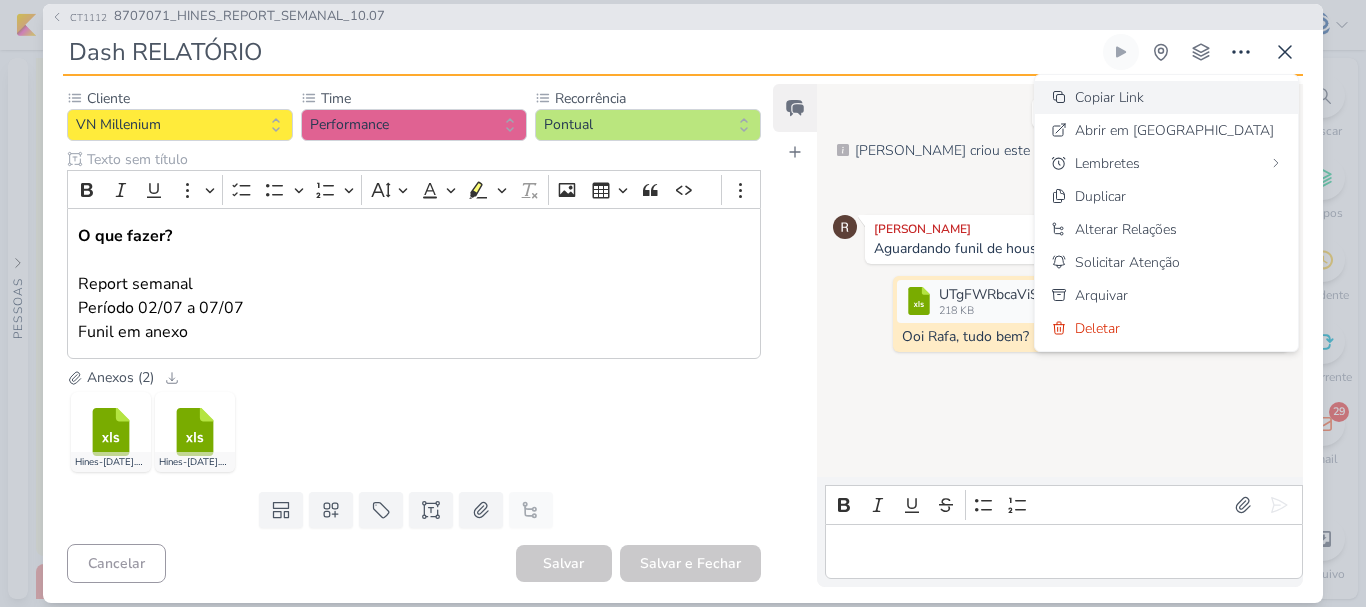 click on "Copiar Link" at bounding box center [1109, 97] 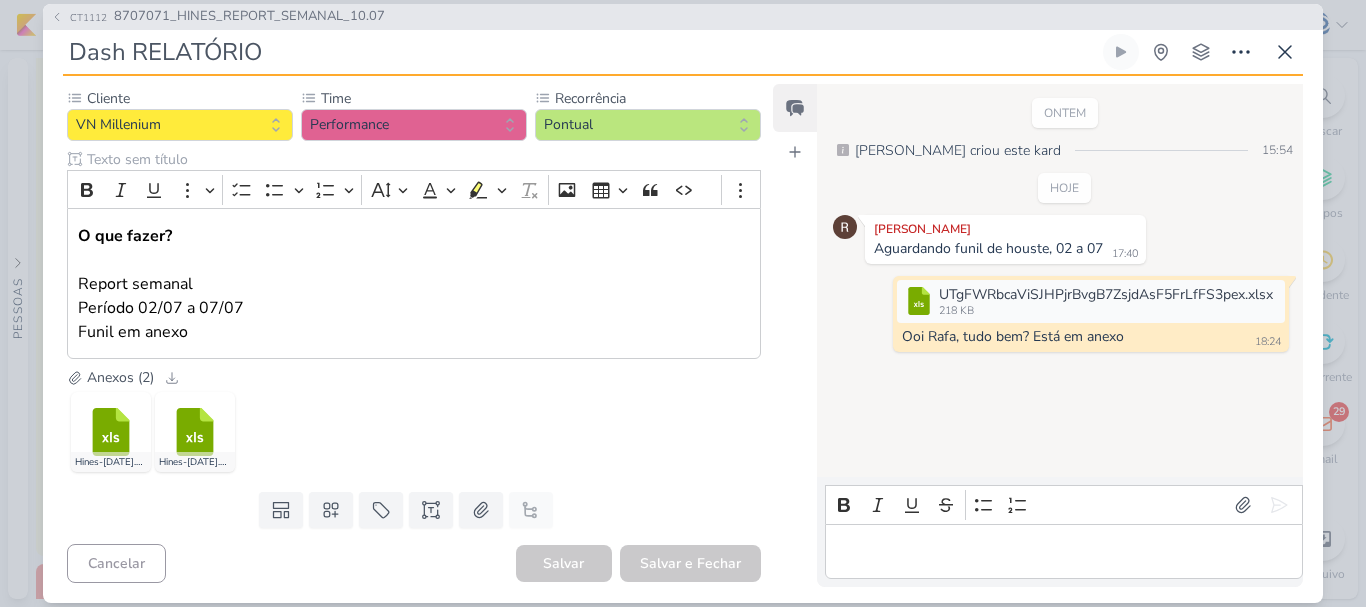 scroll, scrollTop: 0, scrollLeft: 0, axis: both 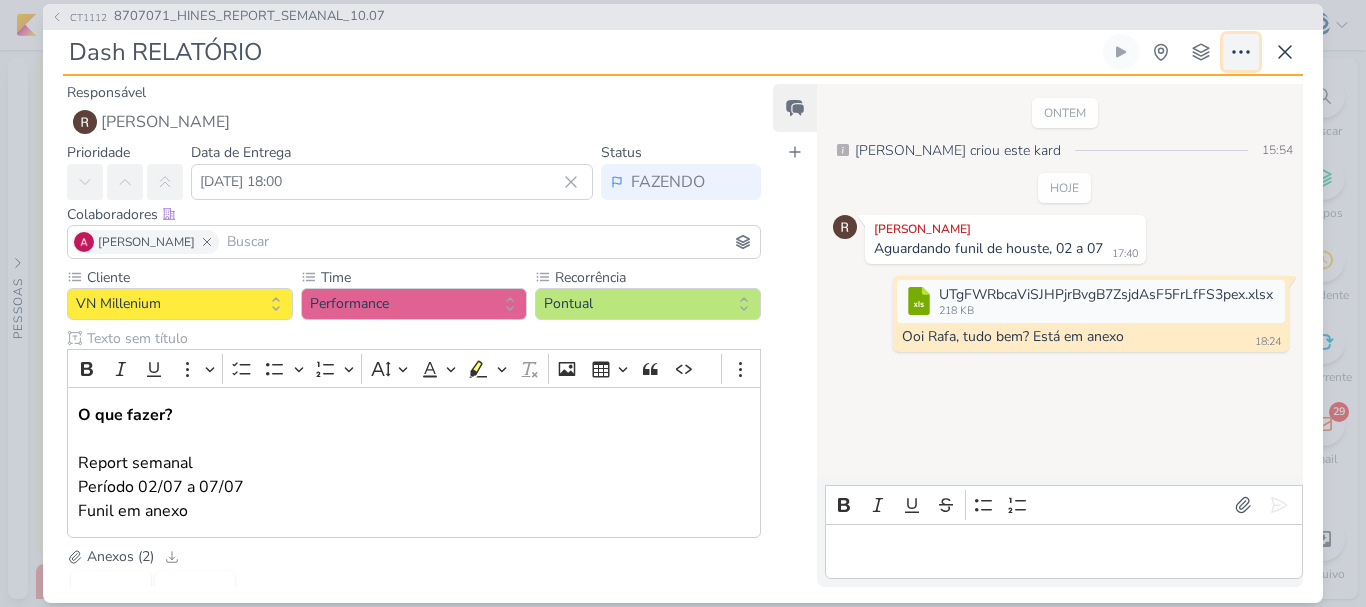 click 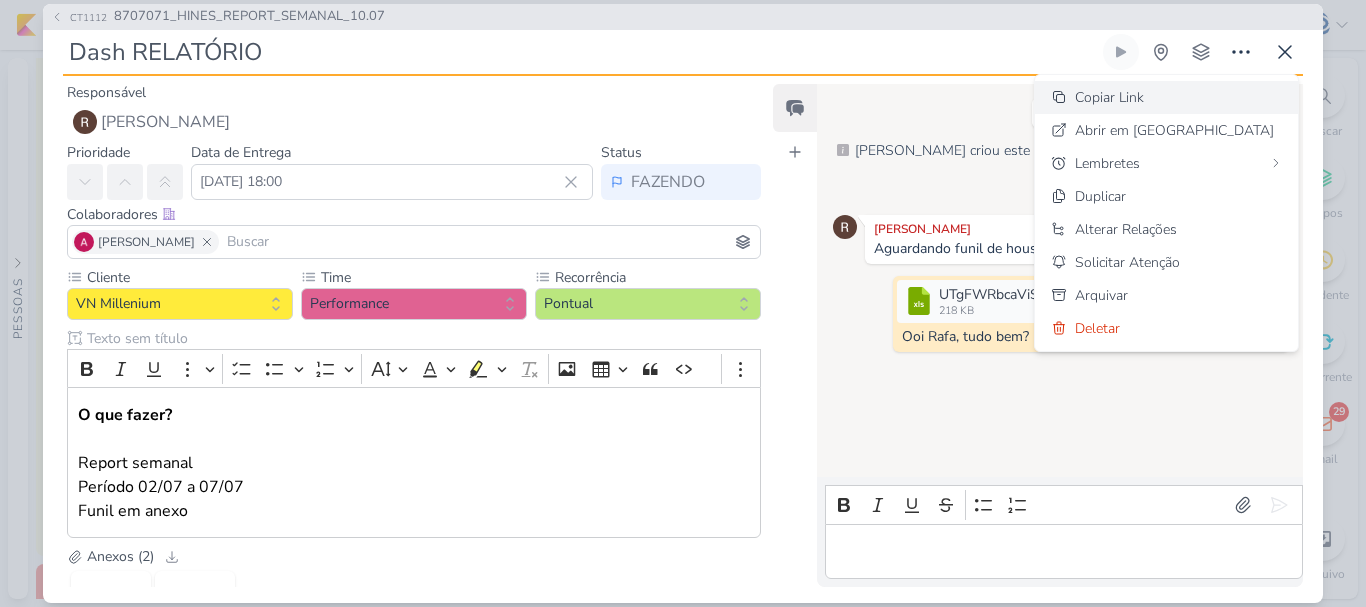 click on "Copiar Link" at bounding box center (1109, 97) 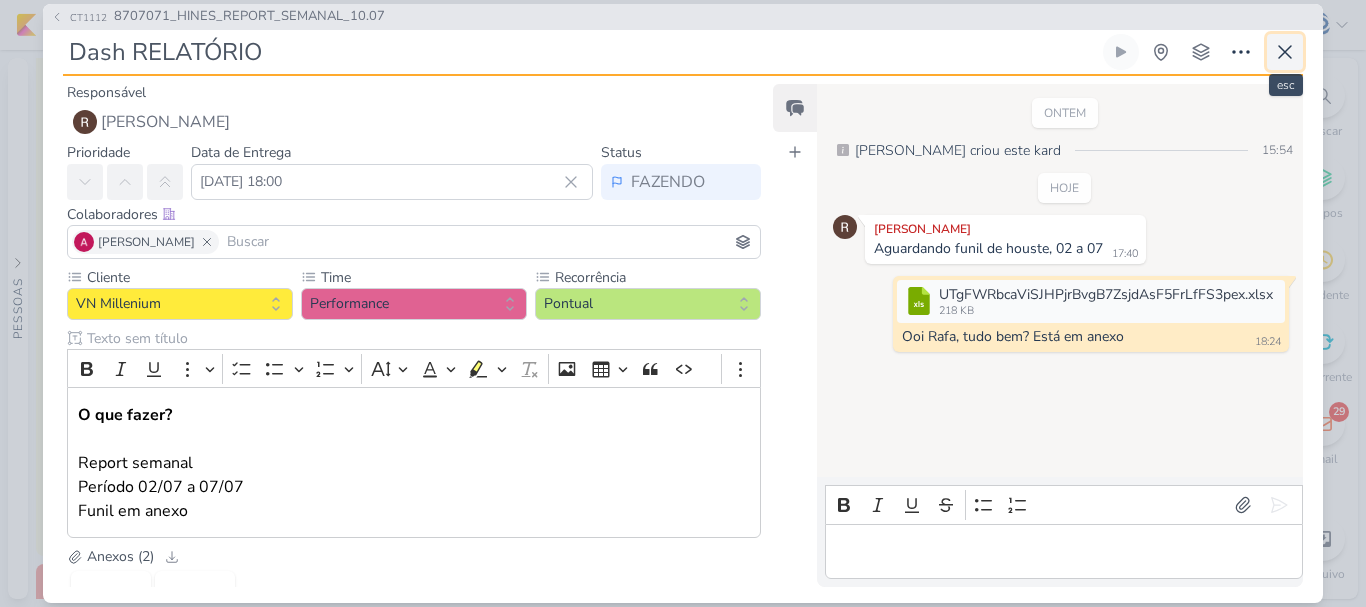 click 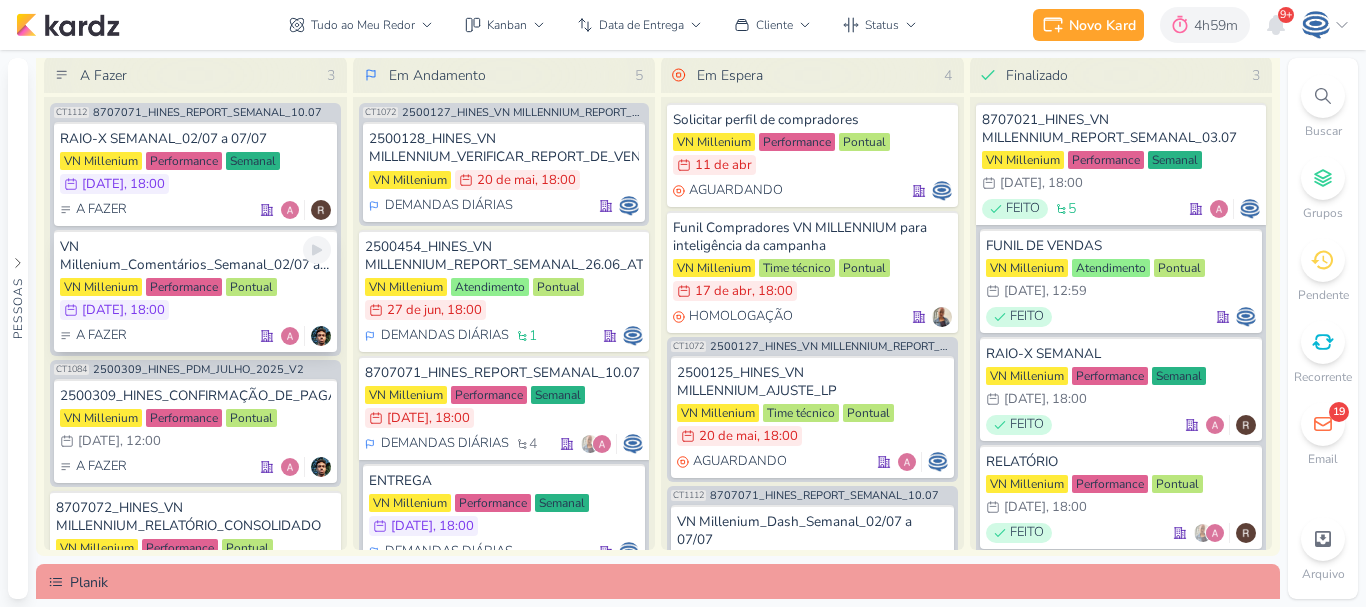 scroll, scrollTop: 106, scrollLeft: 0, axis: vertical 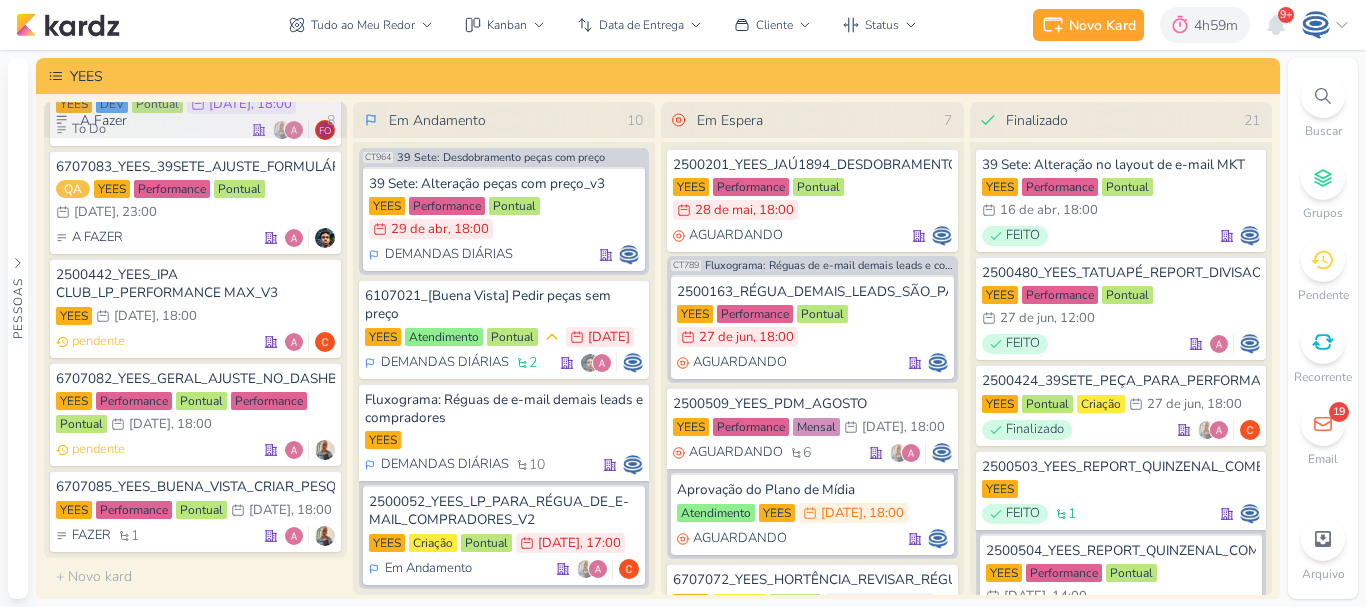 click 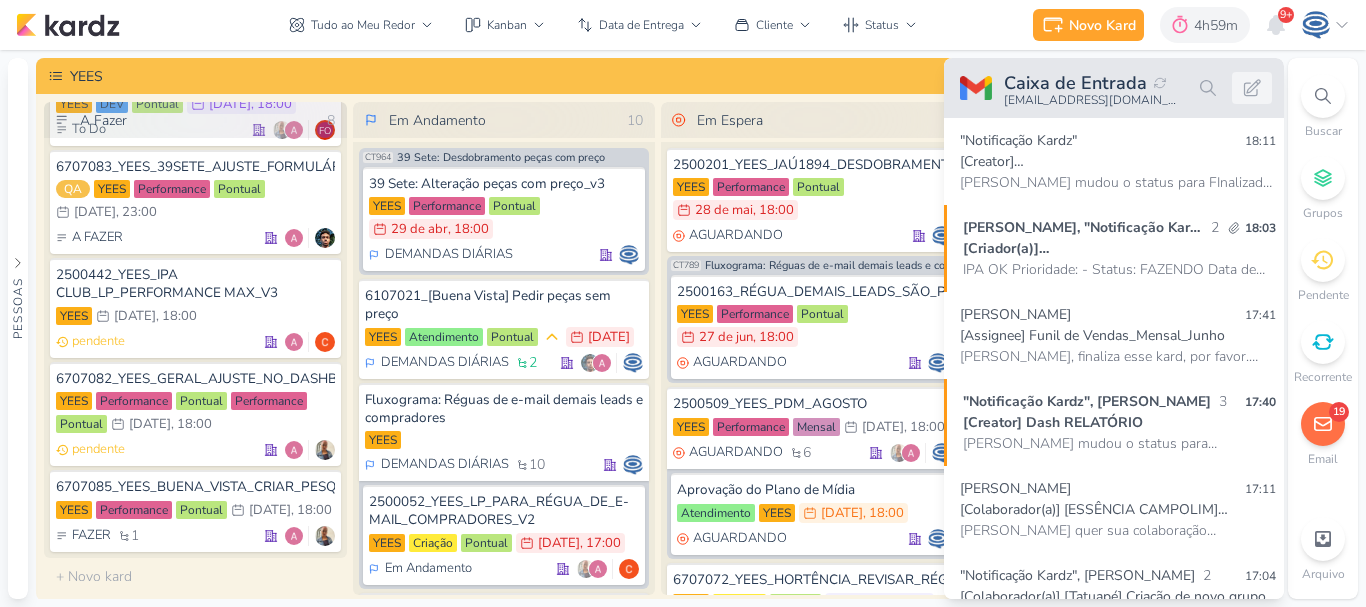 click 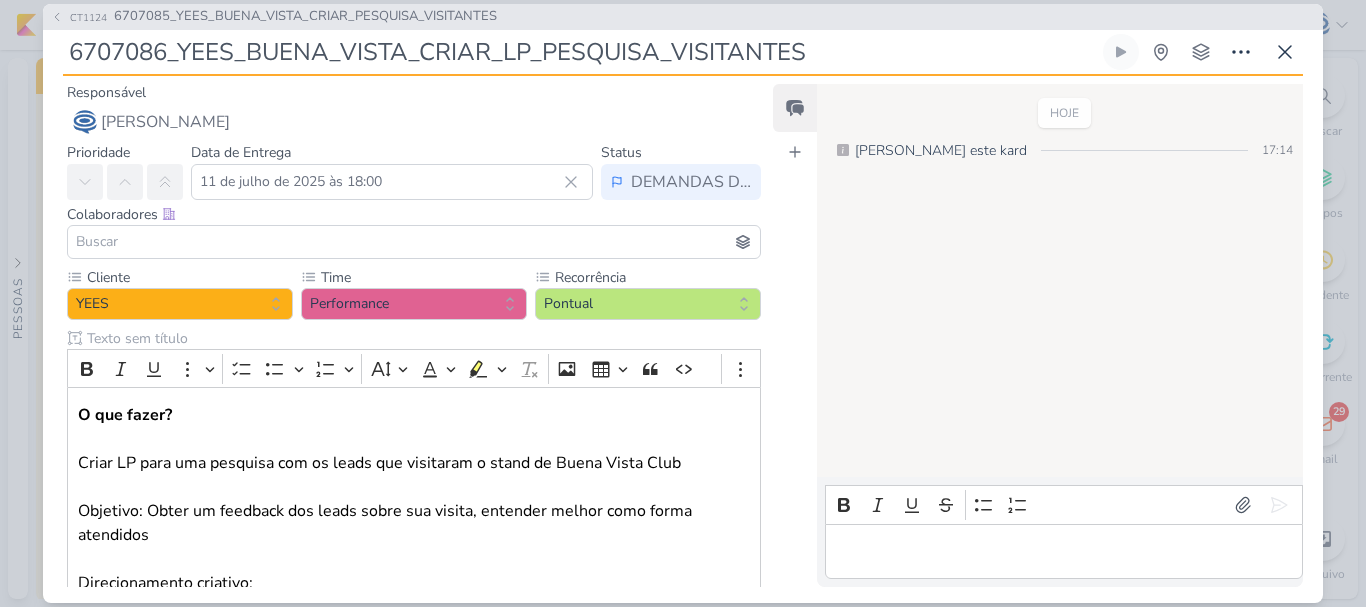 scroll, scrollTop: 0, scrollLeft: 0, axis: both 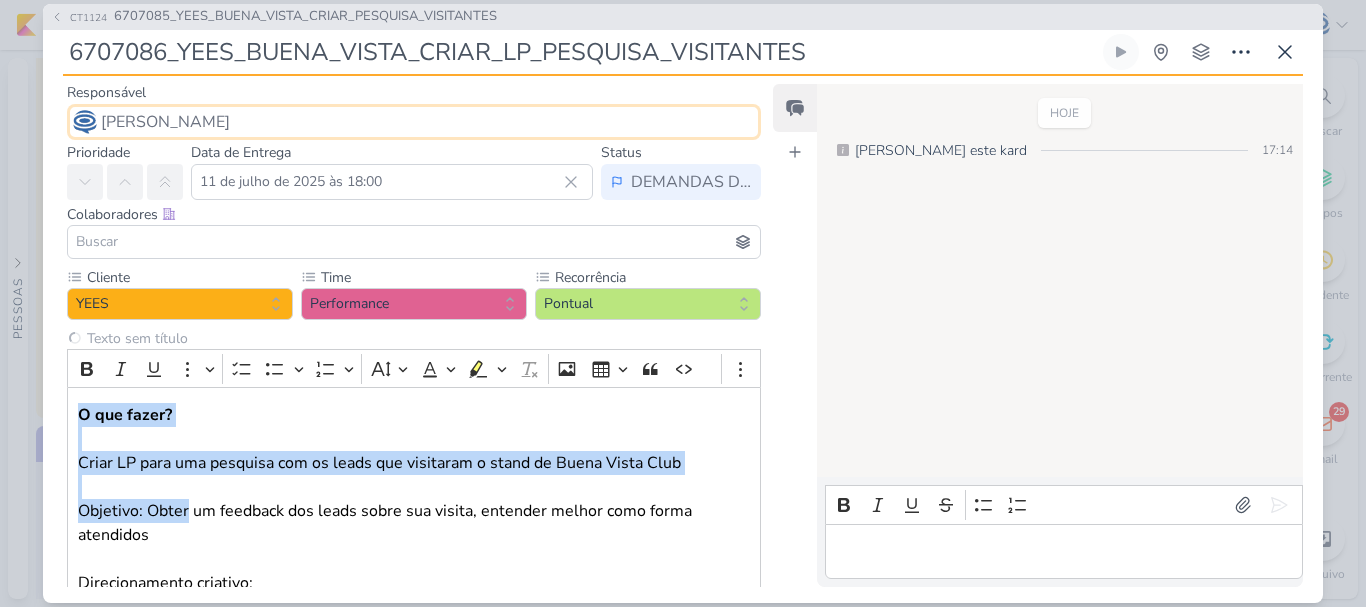 drag, startPoint x: 739, startPoint y: 106, endPoint x: 569, endPoint y: -96, distance: 264.01514 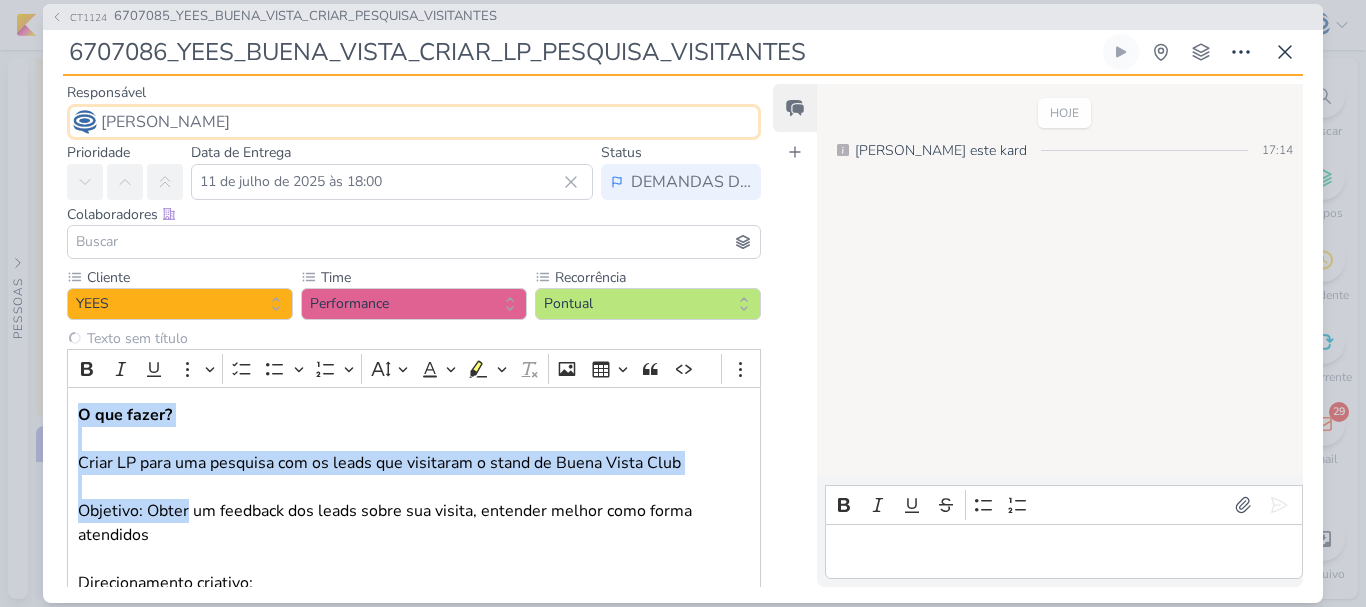 click on "1.99.0
Novo Kard
Ctrl + k
4h59m
Sessão desligada...
Hoje
4h59m
Semana 0h0m" at bounding box center [683, 303] 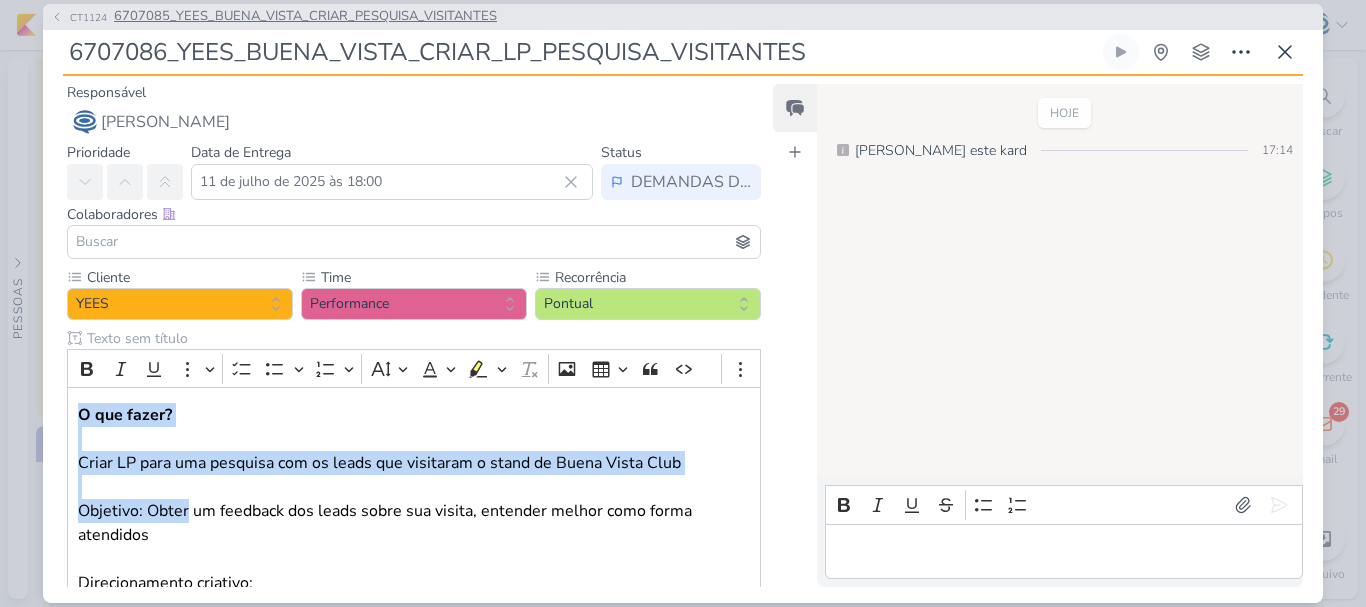 click on "6707085_YEES_BUENA_VISTA_CRIAR_PESQUISA_VISITANTES" at bounding box center [305, 17] 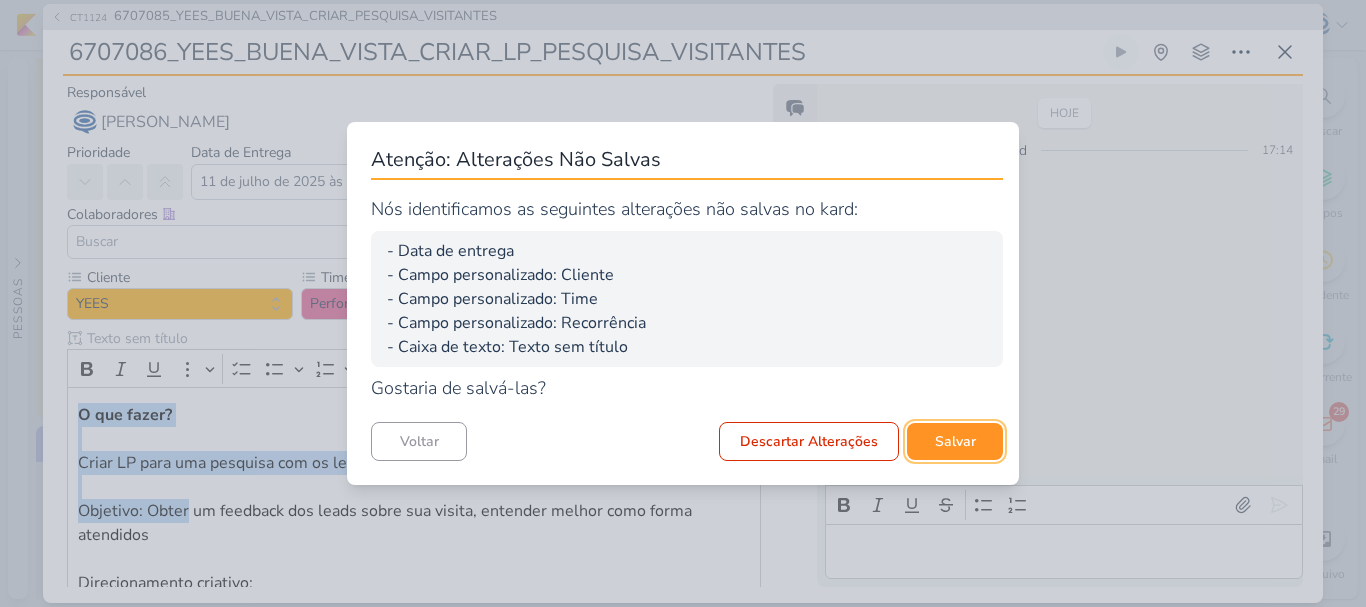 click on "Salvar" at bounding box center [955, 441] 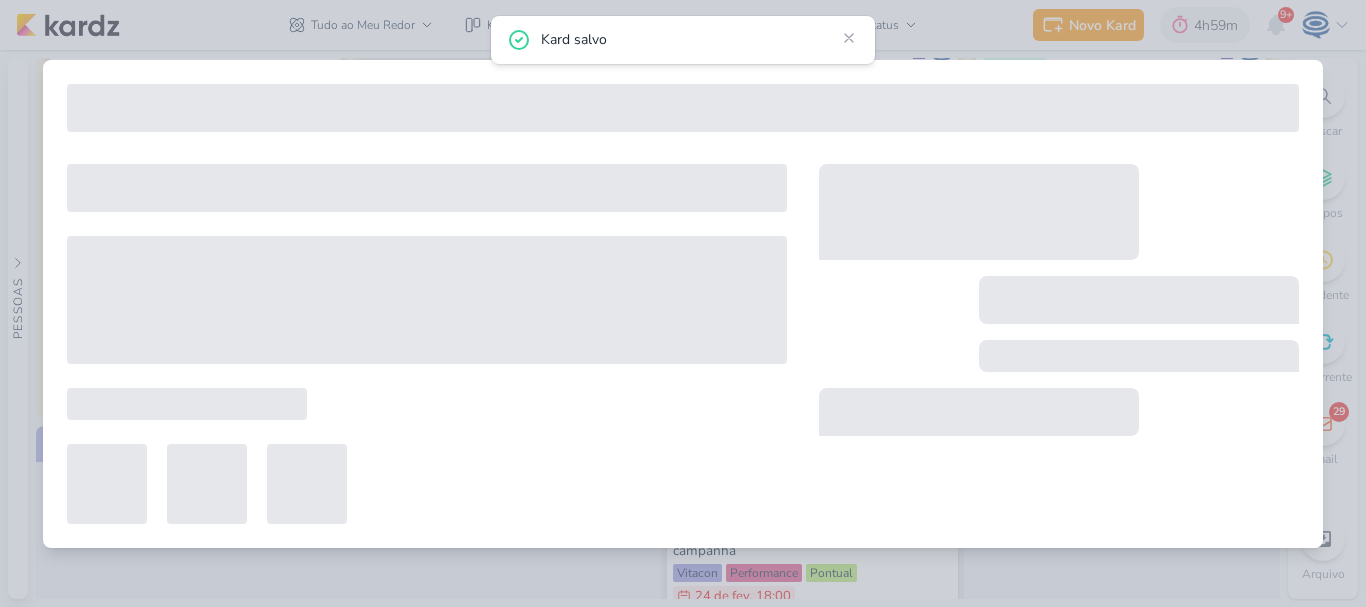 type on "6707085_YEES_BUENA_VISTA_CRIAR_PESQUISA_VISITANTES" 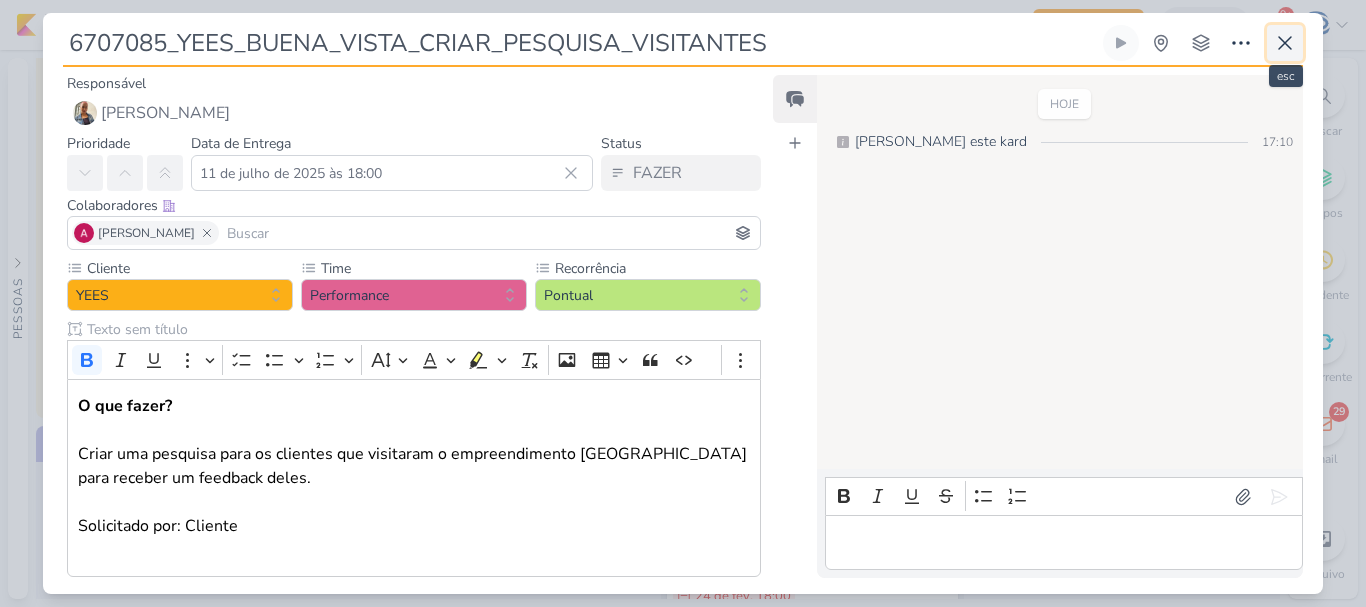 click 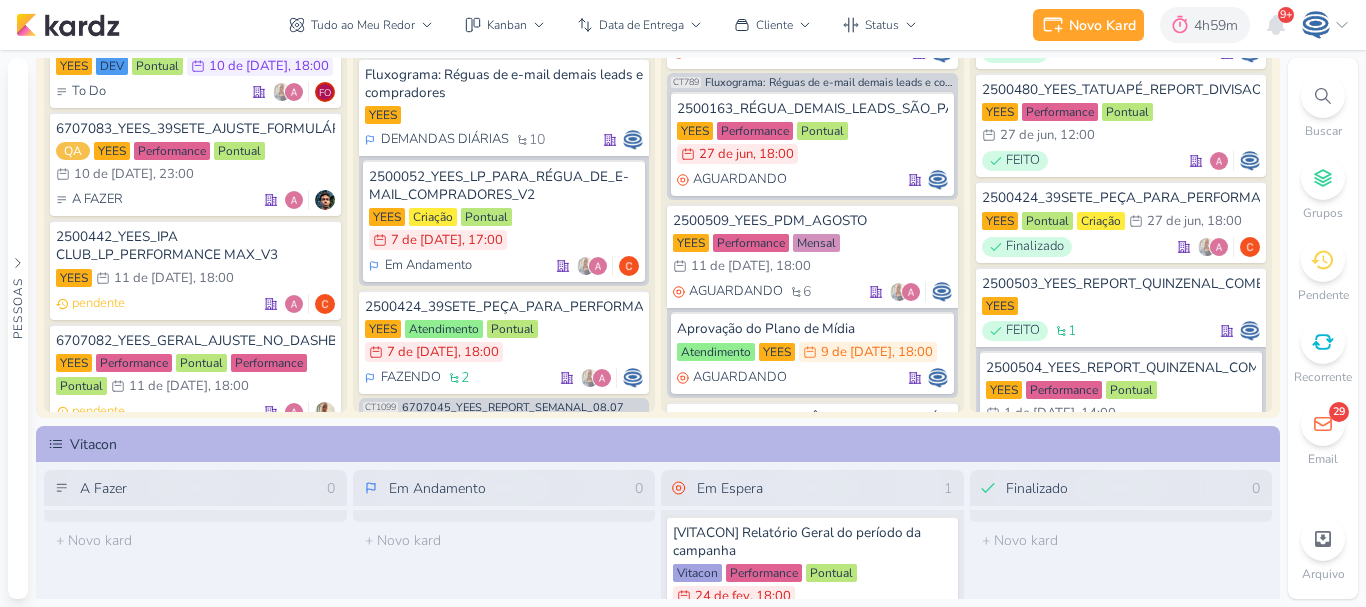 scroll, scrollTop: 281, scrollLeft: 0, axis: vertical 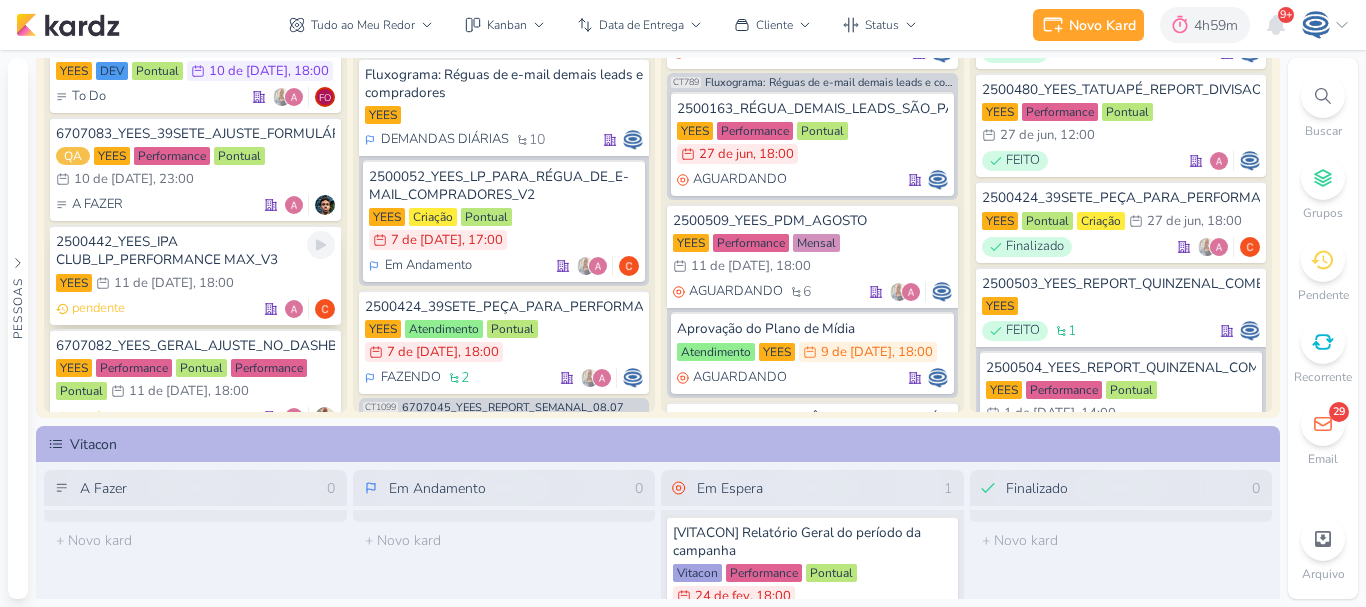 click on "pendente" at bounding box center [195, 309] 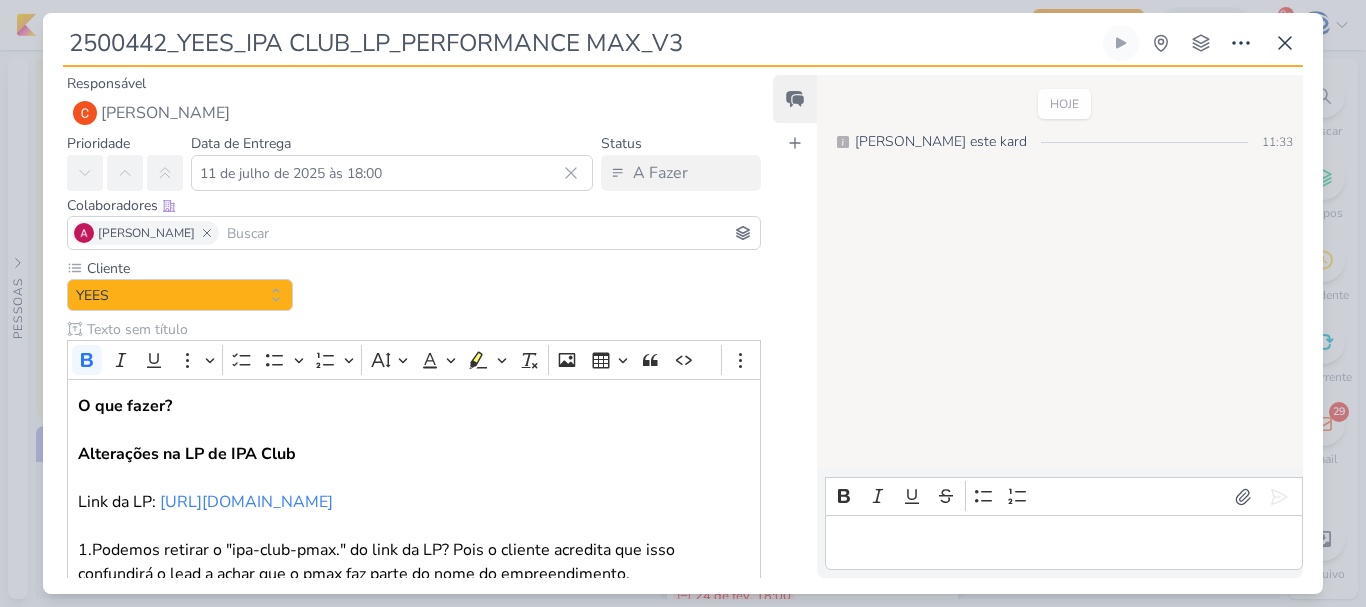 drag, startPoint x: 708, startPoint y: 37, endPoint x: 69, endPoint y: 42, distance: 639.01953 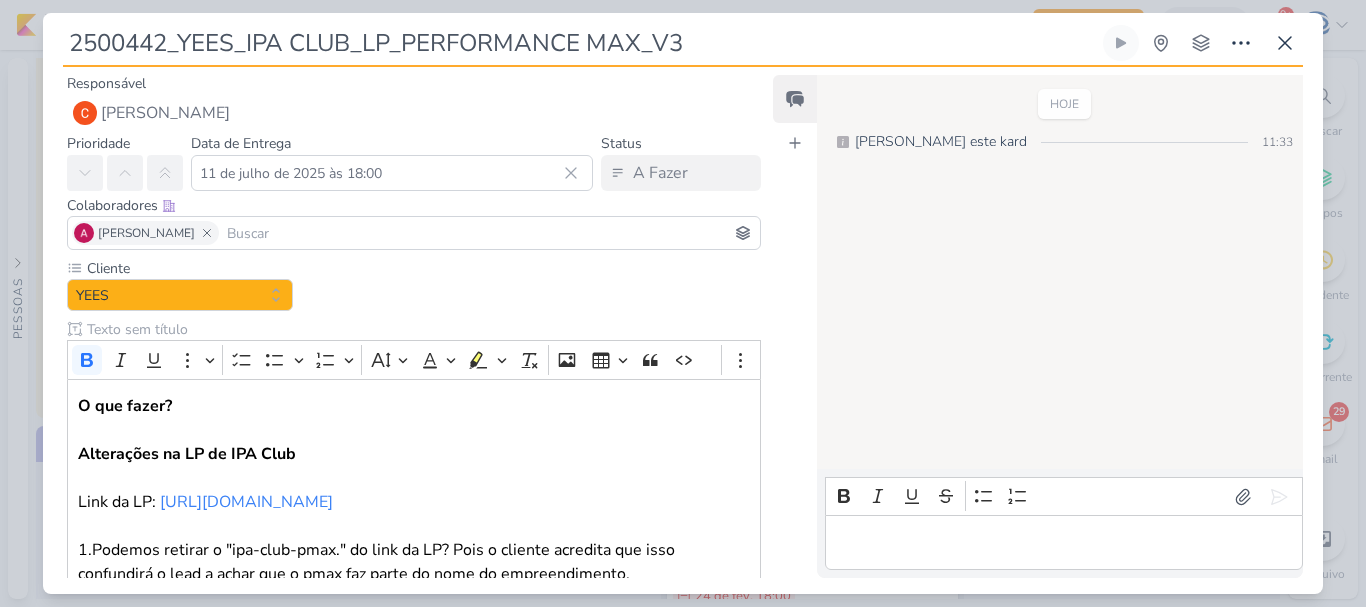 click on "2500442_YEES_IPA CLUB_LP_PERFORMANCE MAX_V3" at bounding box center (581, 43) 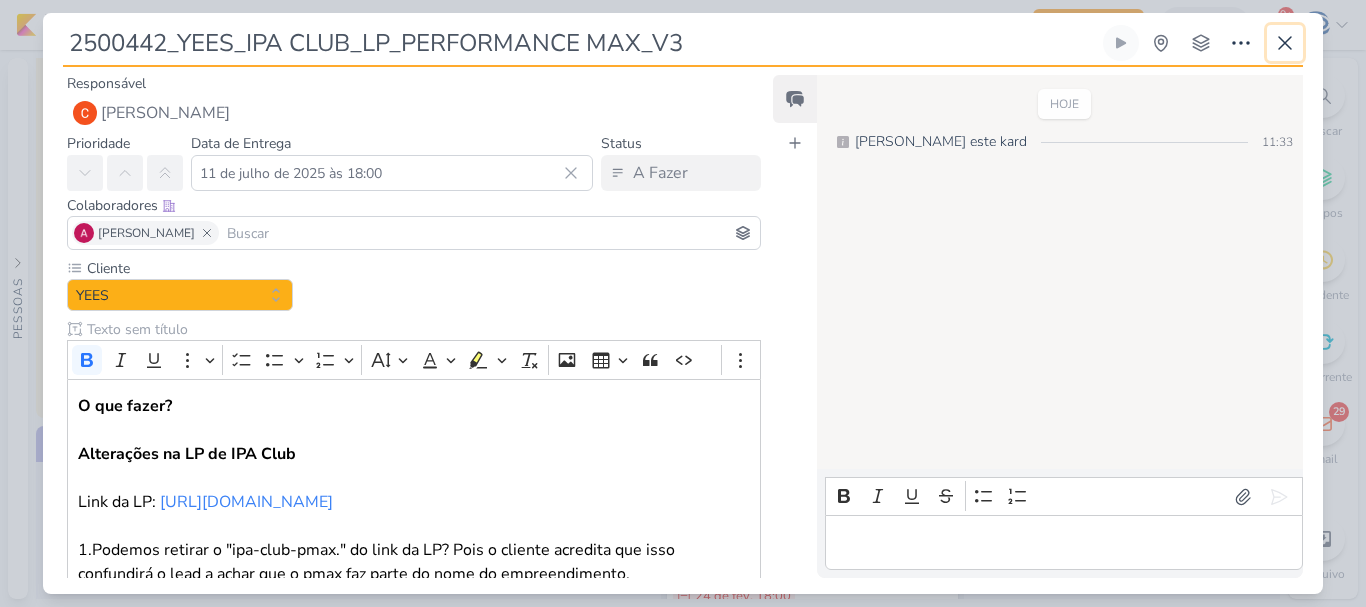 drag, startPoint x: 1275, startPoint y: 38, endPoint x: 1018, endPoint y: -117, distance: 300.12332 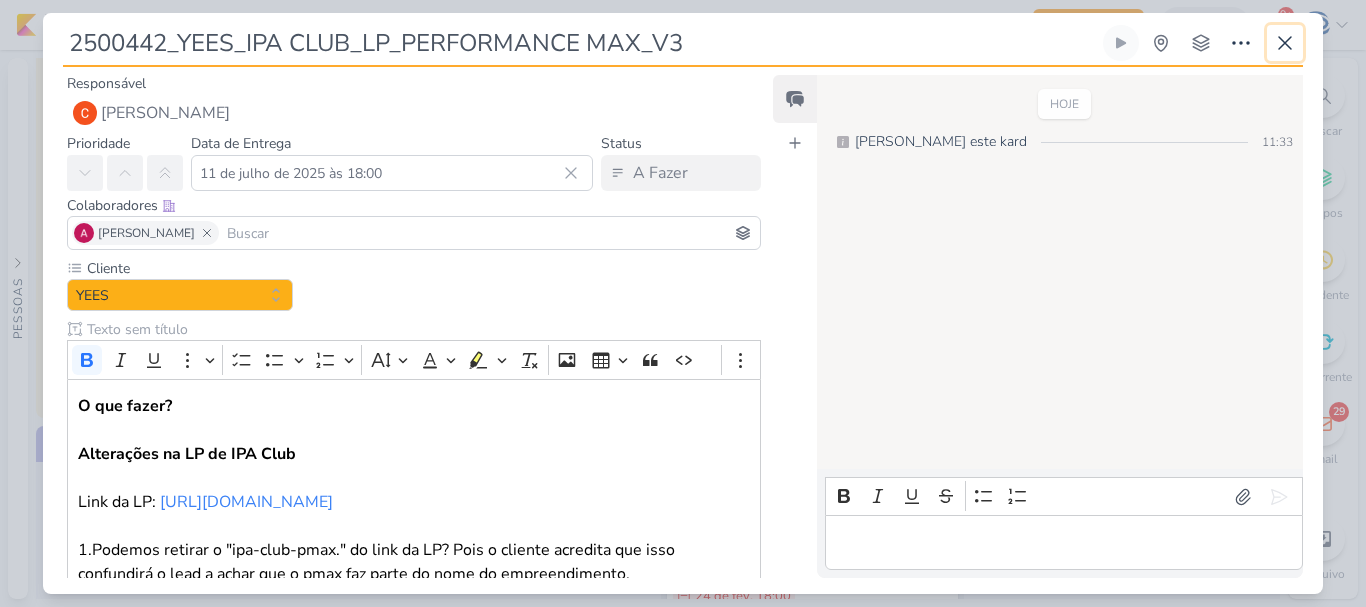 click on "1.99.0
Novo Kard
Ctrl + k
4h59m
Sessão desligada...
Hoje
4h59m
Semana 0h0m" at bounding box center [683, 303] 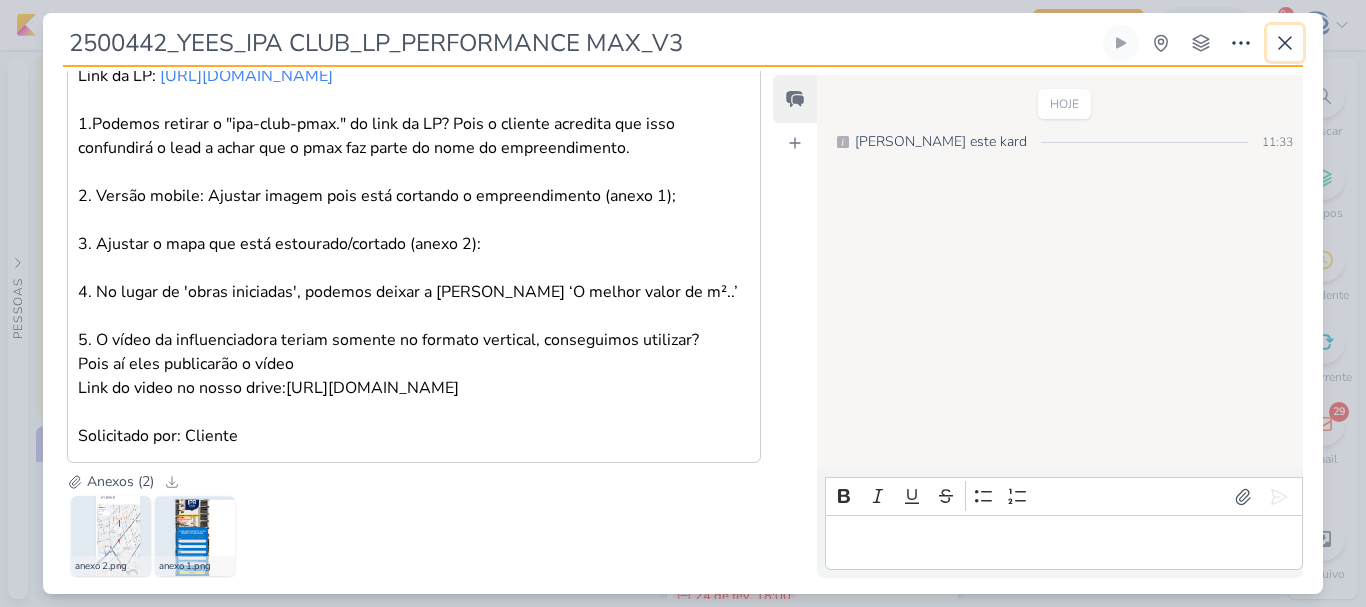 scroll, scrollTop: 563, scrollLeft: 0, axis: vertical 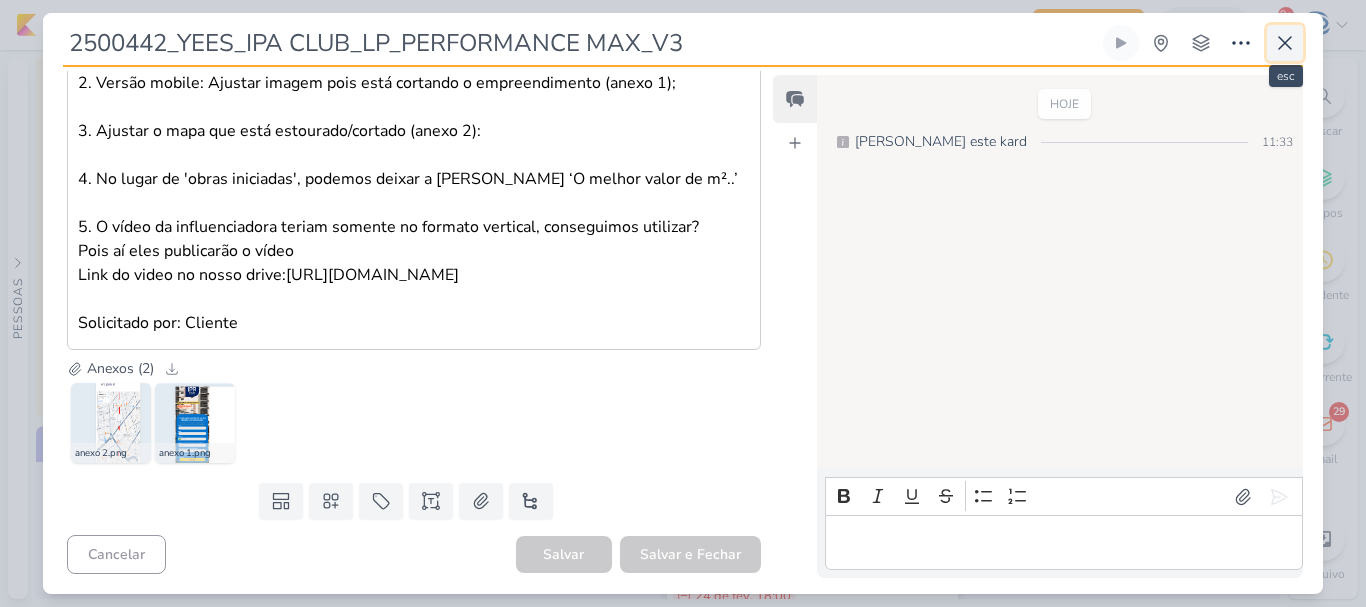 click 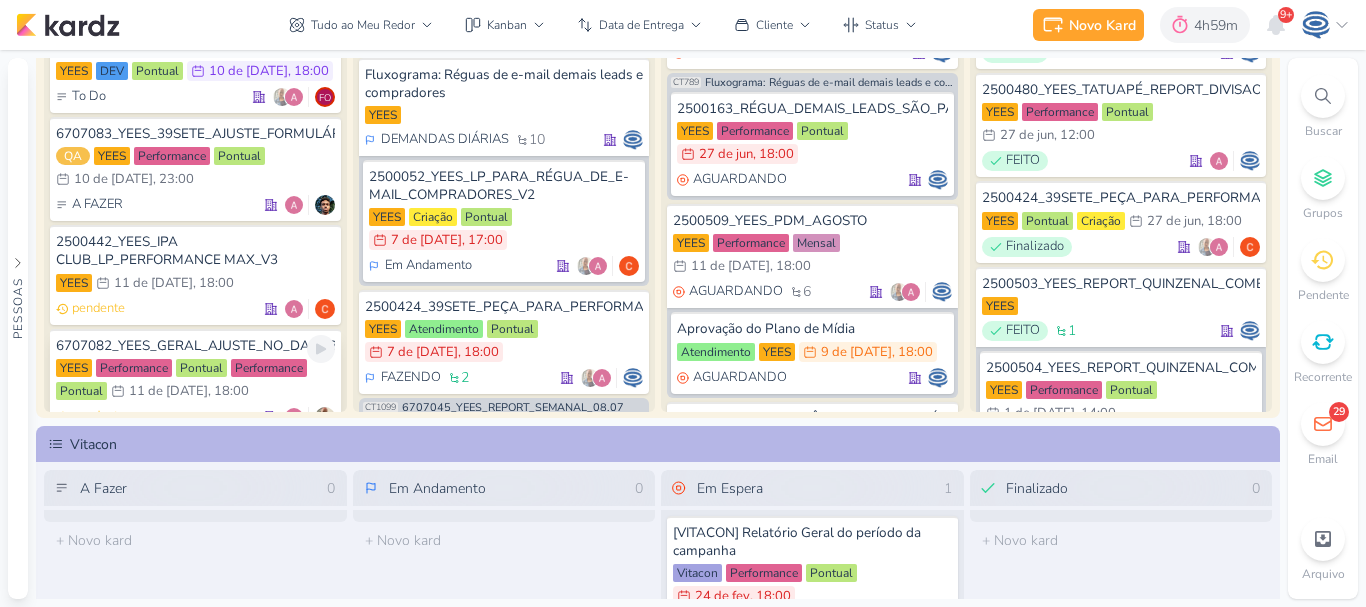 scroll, scrollTop: 409, scrollLeft: 0, axis: vertical 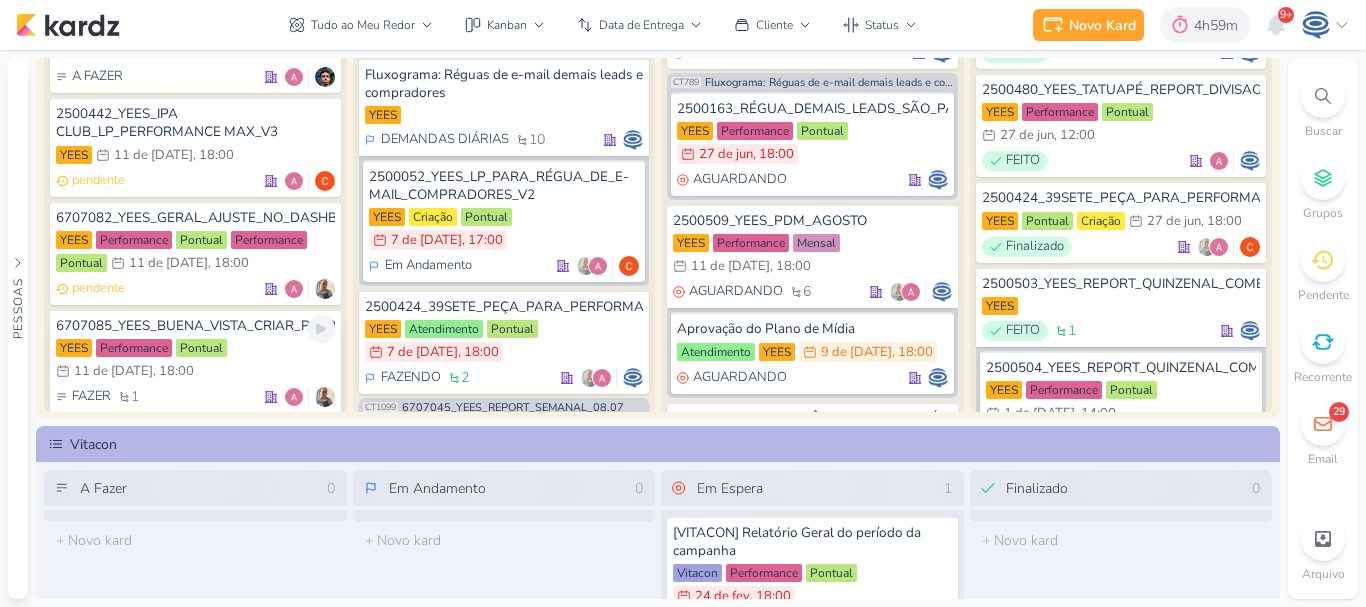 click on "FAZER
1" at bounding box center (195, 397) 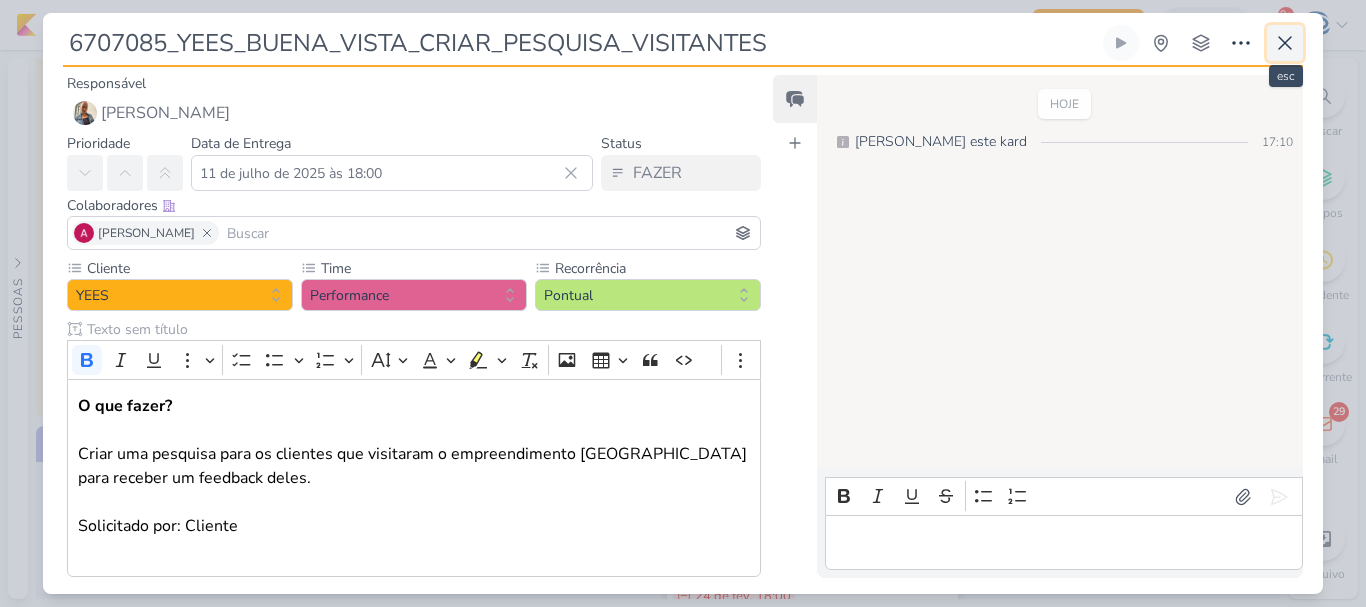 click 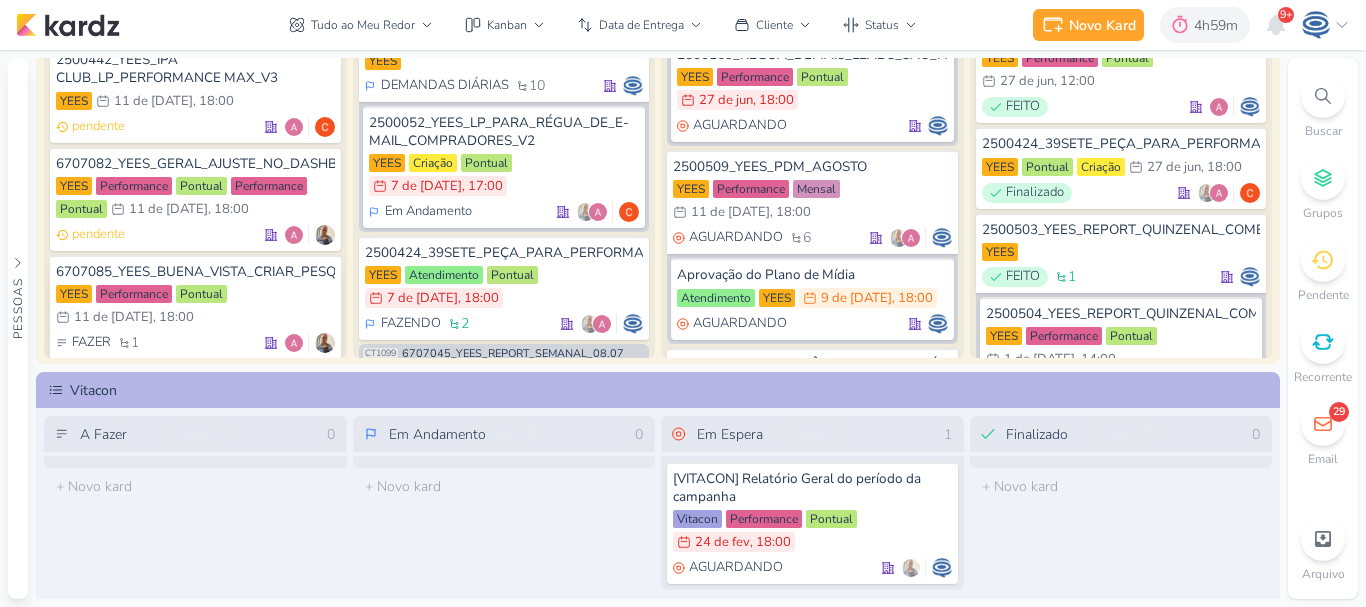 scroll, scrollTop: 235, scrollLeft: 0, axis: vertical 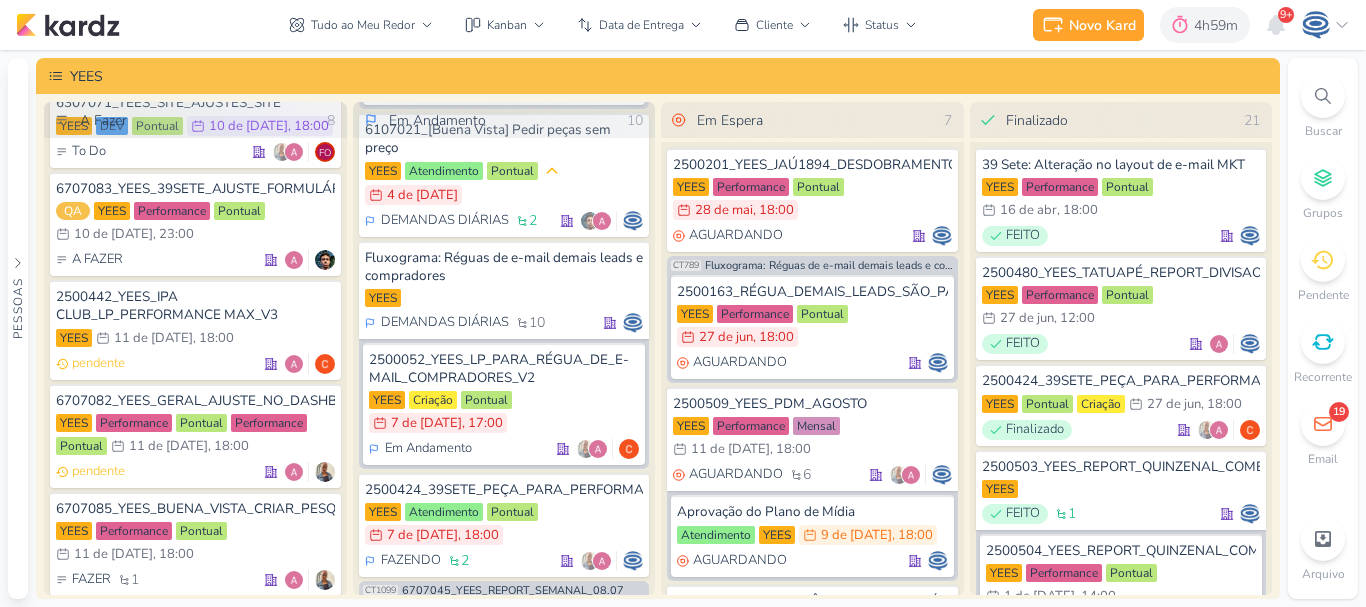 click 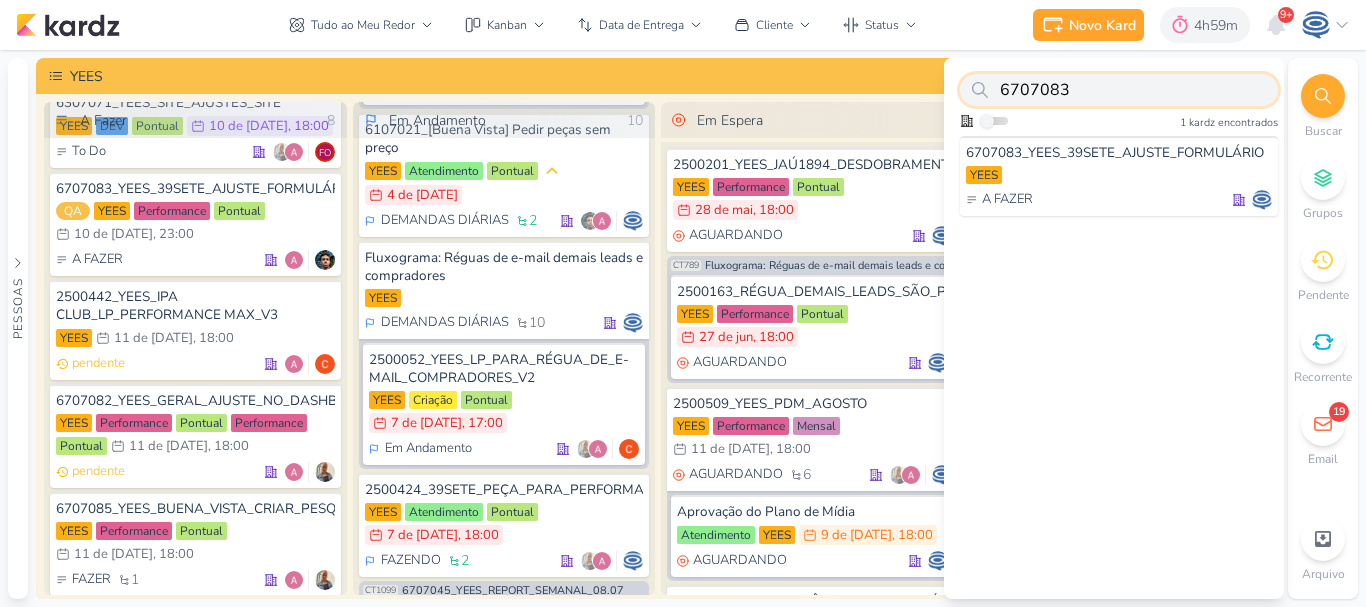 paste on "Funil de Vendas_Mensal_Junho" 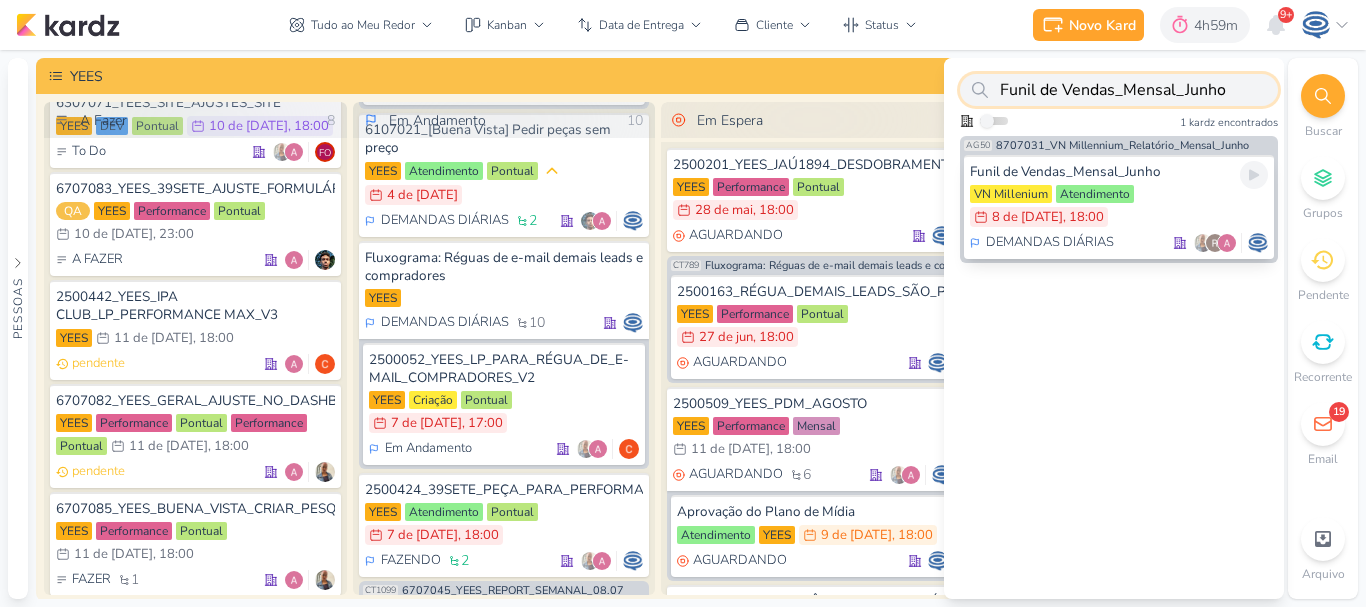 type on "Funil de Vendas_Mensal_Junho" 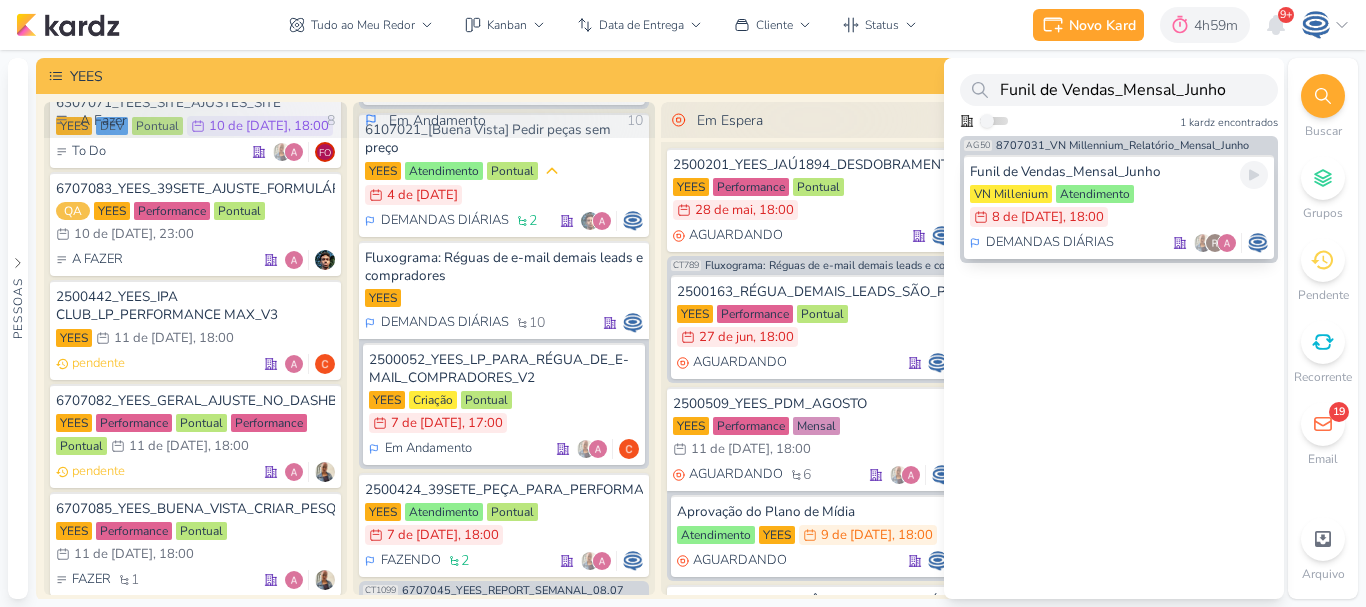click on "Funil de Vendas_Mensal_Junho" at bounding box center [1119, 172] 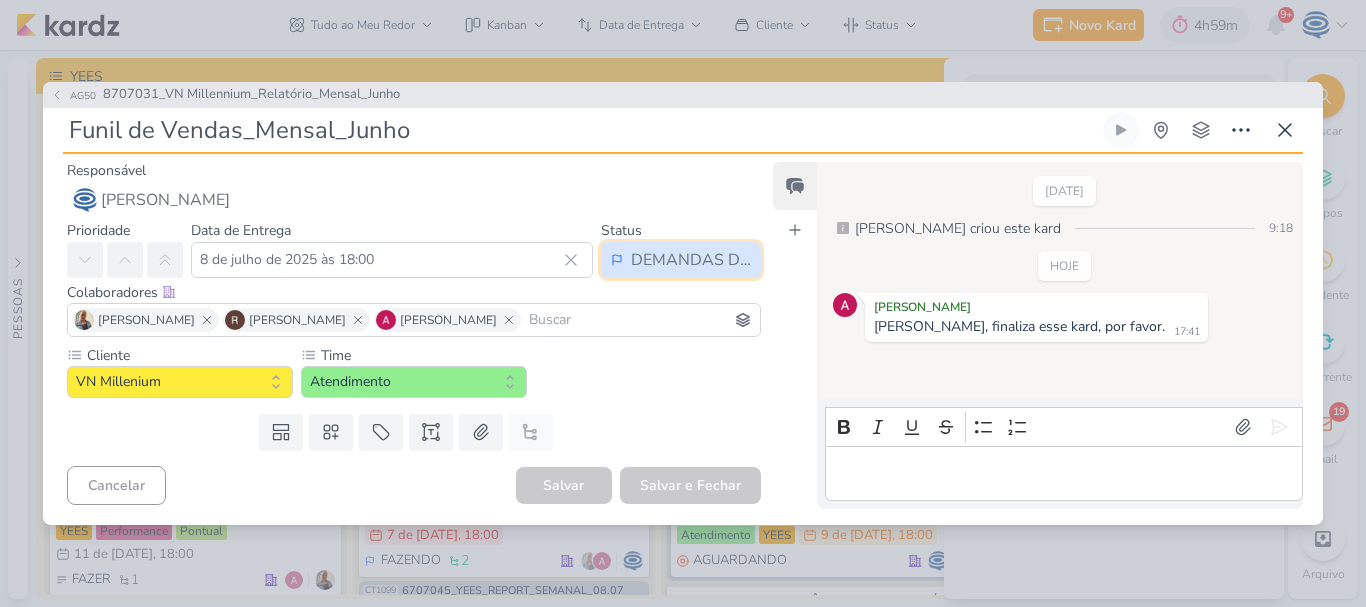 click on "DEMANDAS DIÁRIAS" at bounding box center (691, 260) 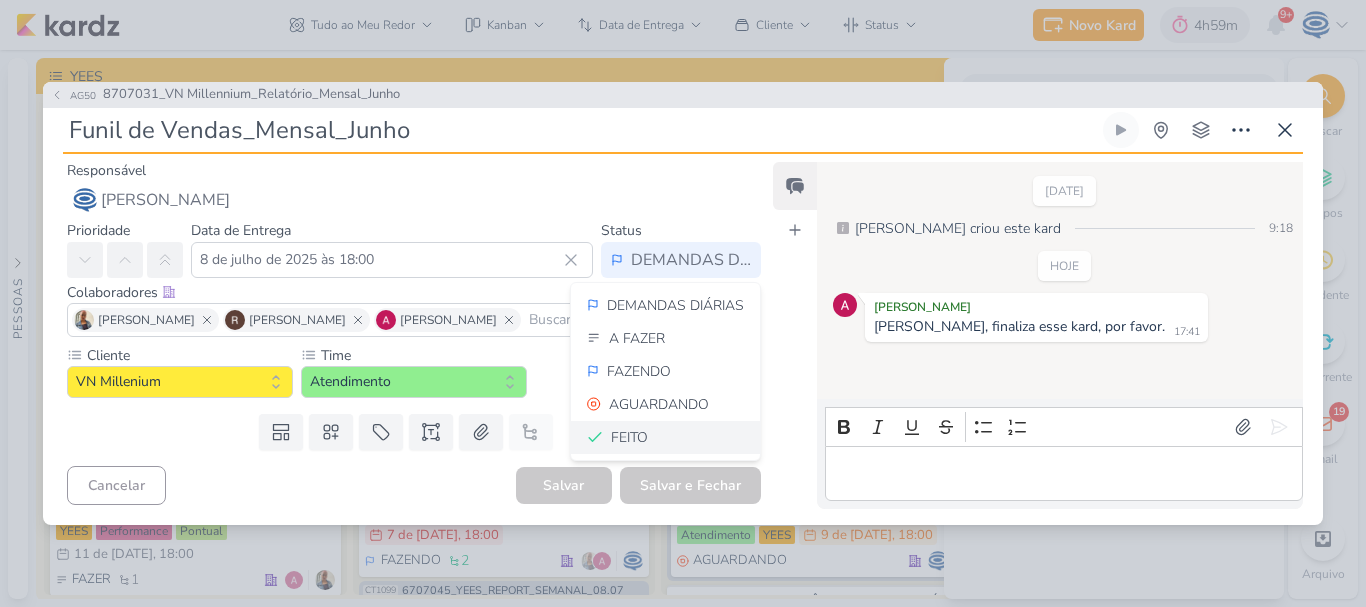 click on "FEITO" at bounding box center (665, 437) 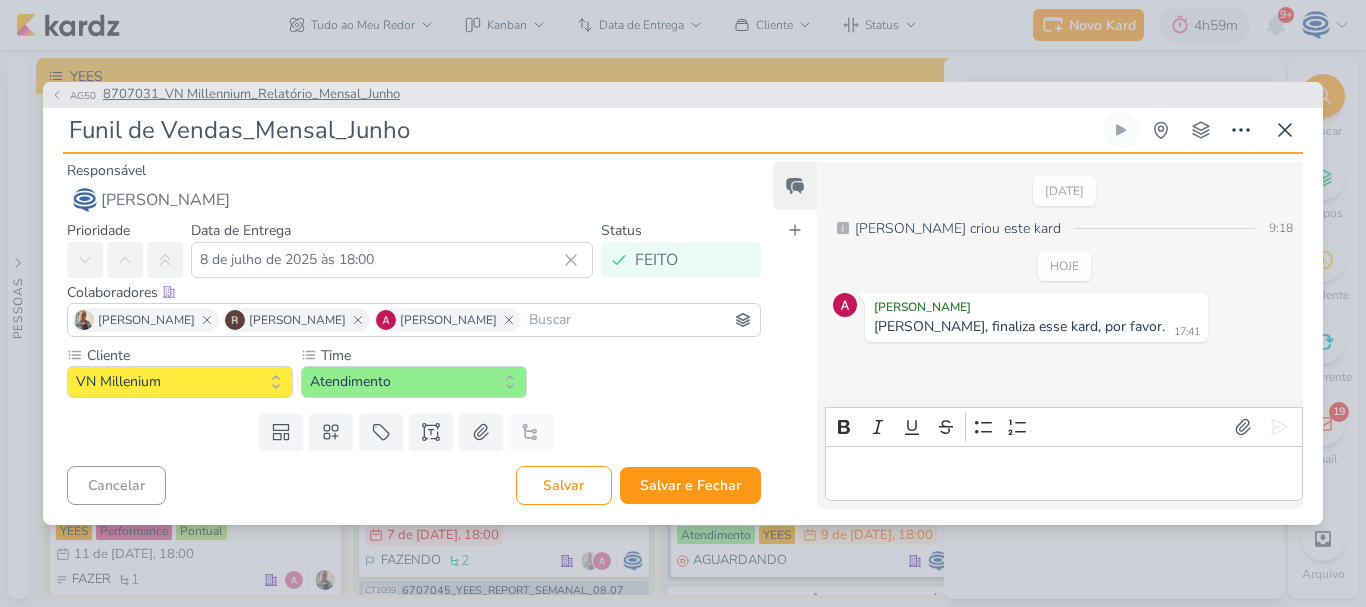 click on "8707031_VN Millennium_Relatório_Mensal_Junho" at bounding box center [251, 95] 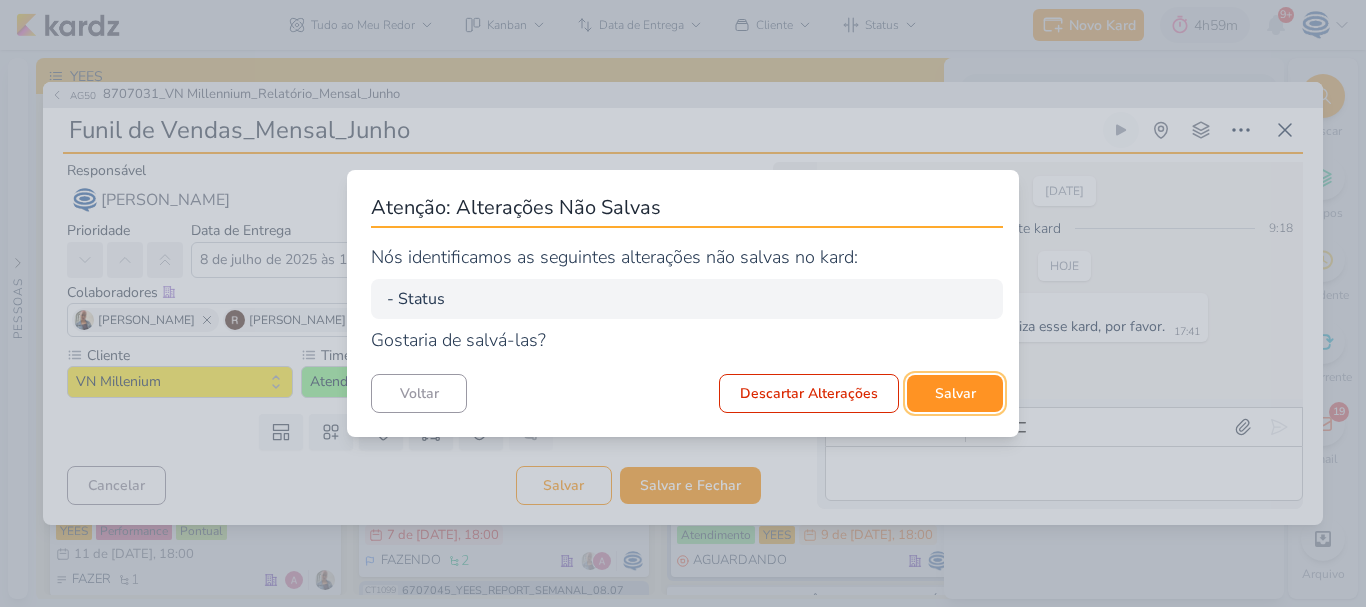 click on "Salvar" at bounding box center (955, 393) 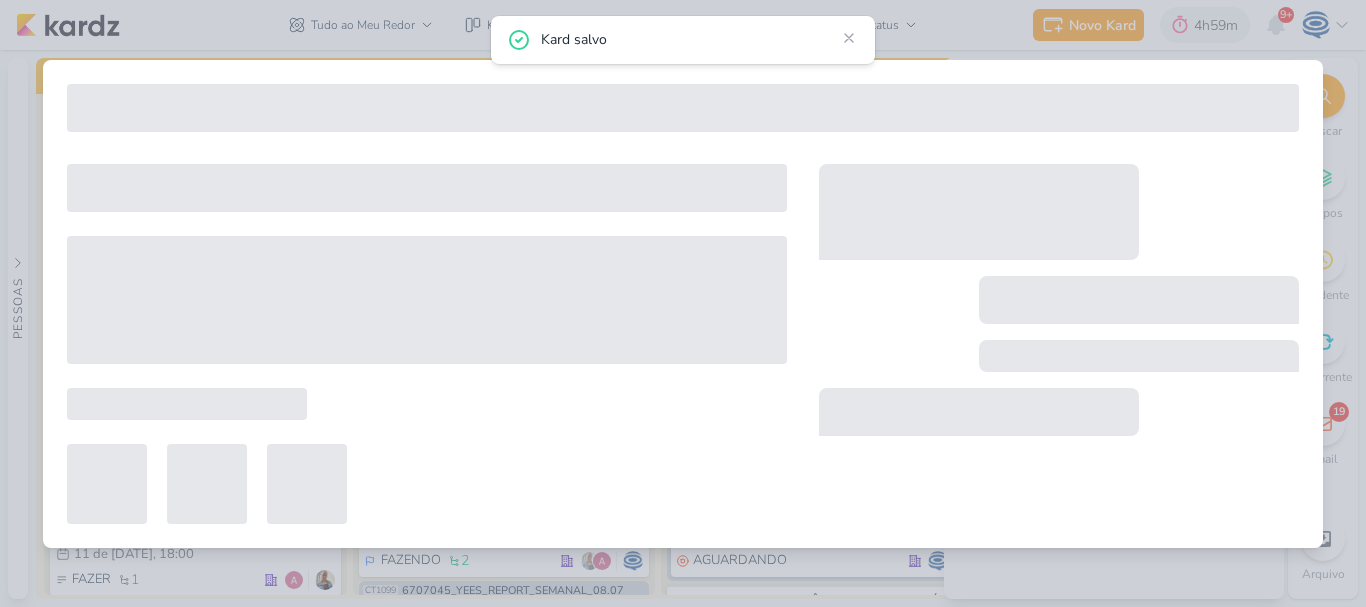 type on "8707031_VN Millennium_Relatório_Mensal_Junho" 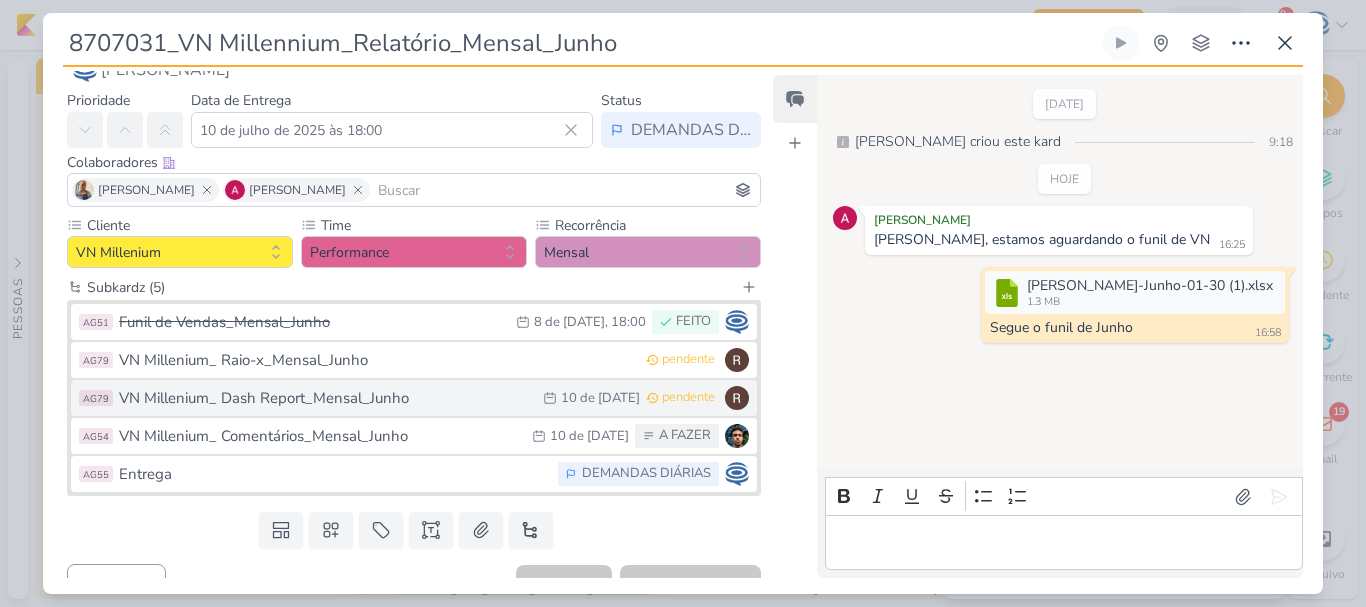 scroll, scrollTop: 51, scrollLeft: 0, axis: vertical 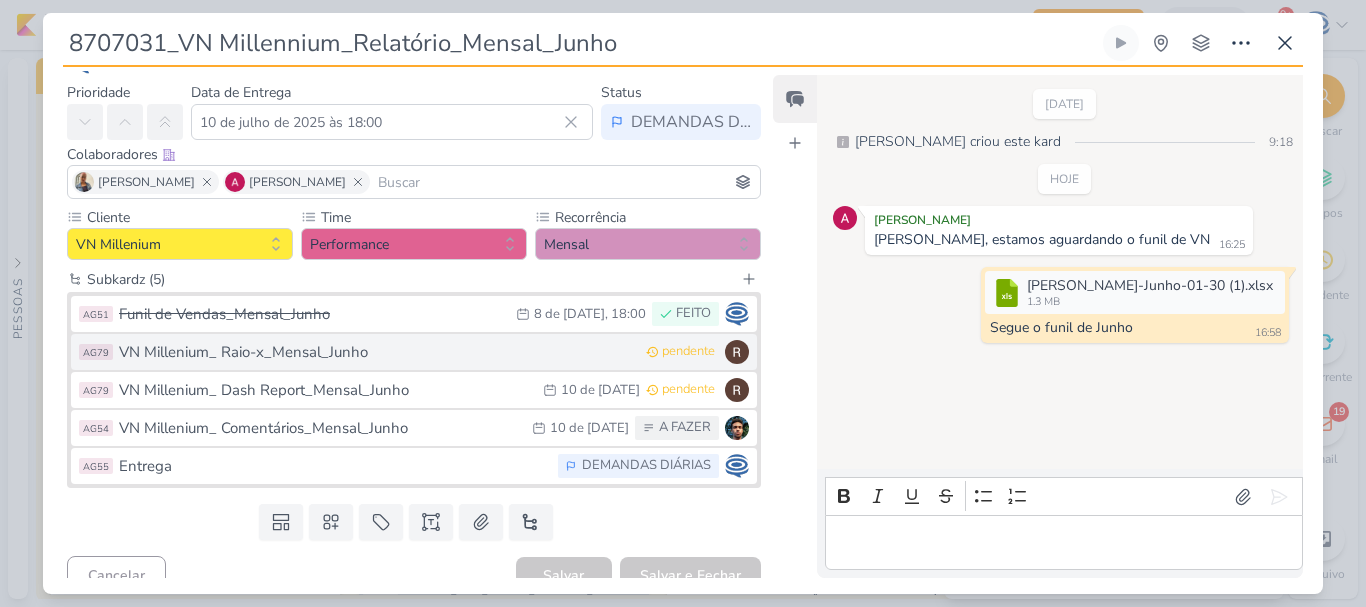 click on "VN Millenium_ Raio-x_Mensal_Junho" at bounding box center [377, 352] 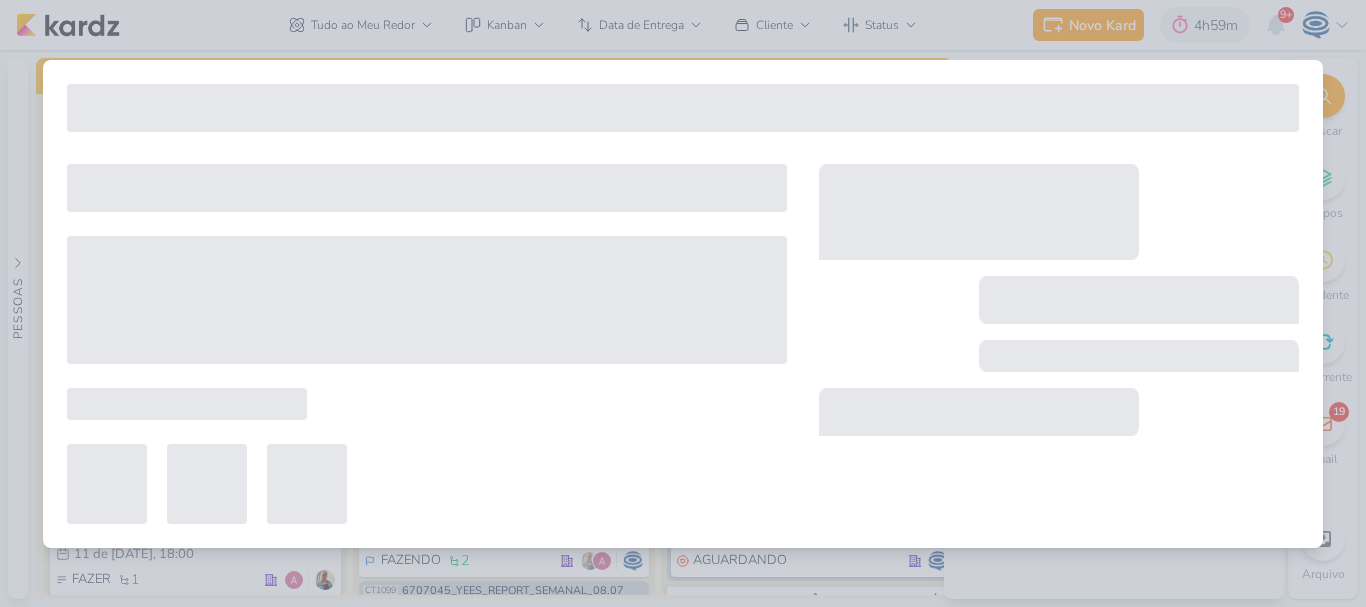 type on "VN Millenium_ Raio-x_Mensal_Junho" 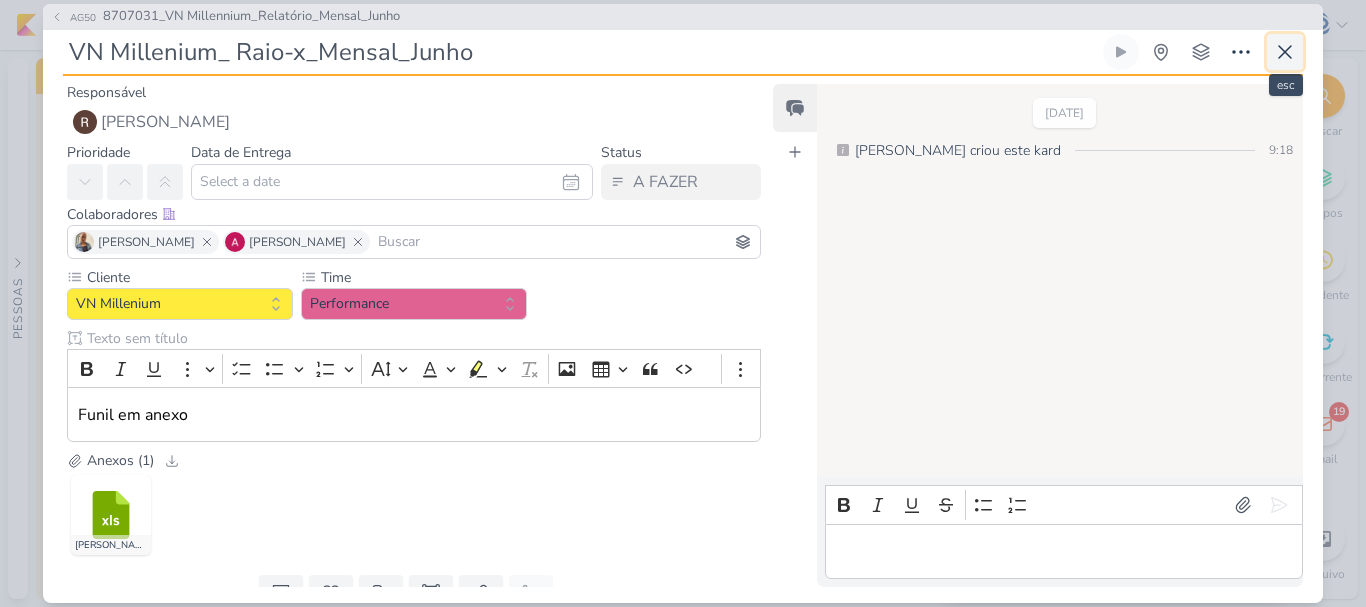 type 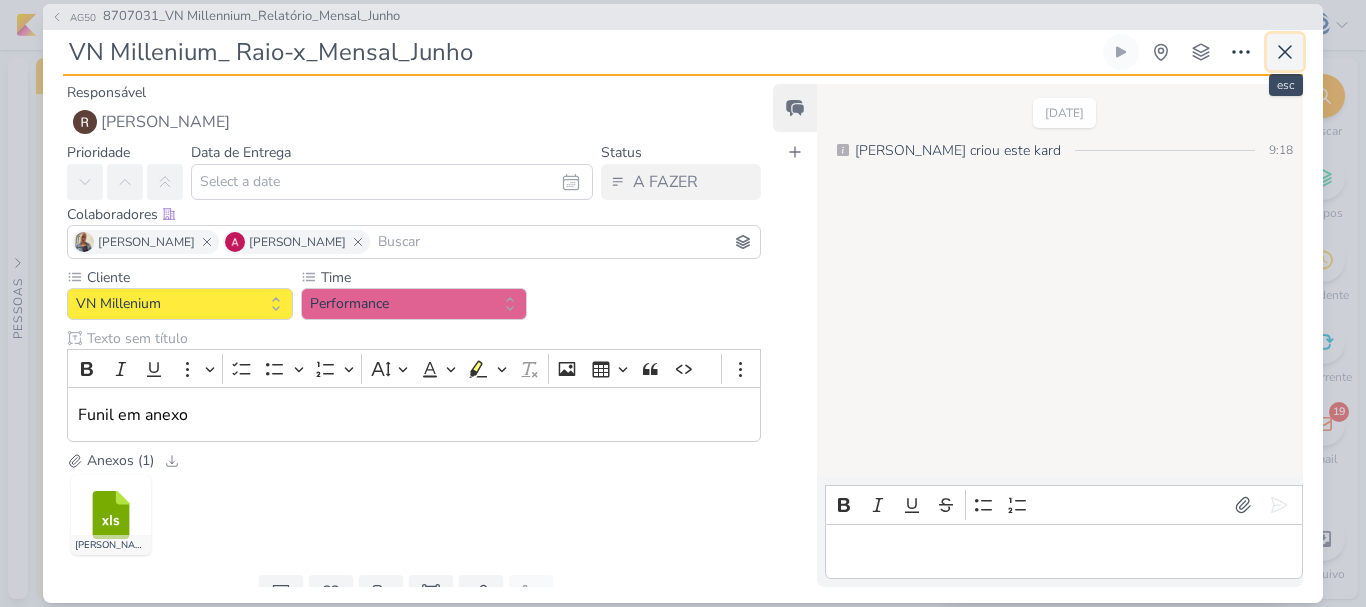 click 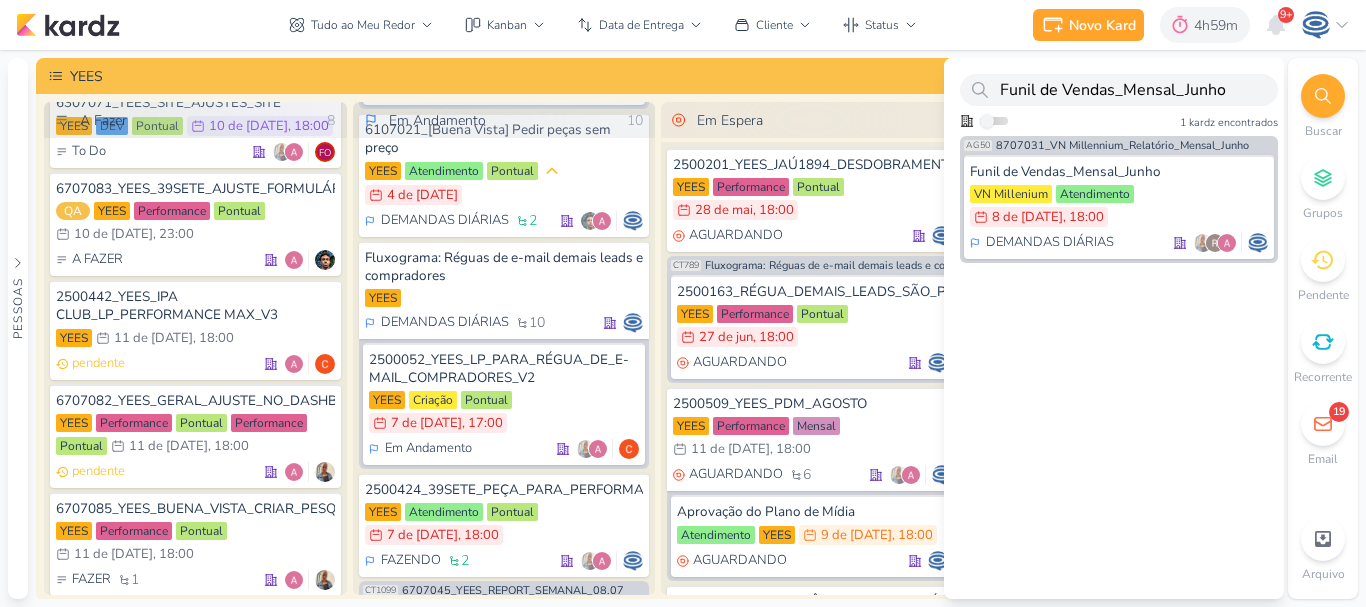 click on "YEES" at bounding box center [672, 76] 